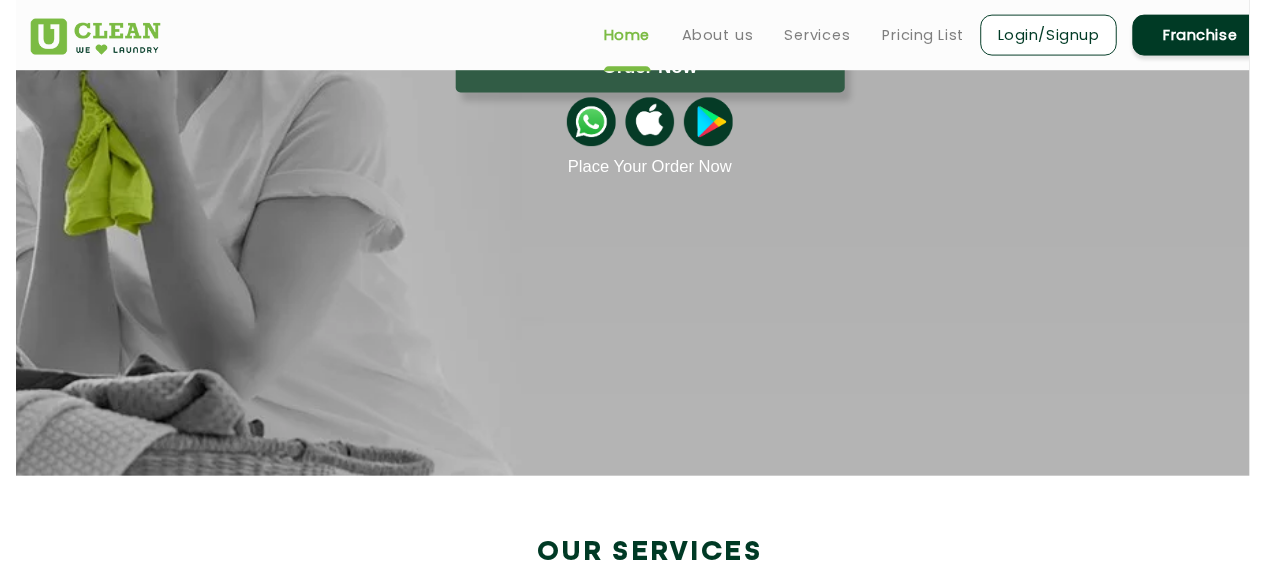 scroll, scrollTop: 145, scrollLeft: 0, axis: vertical 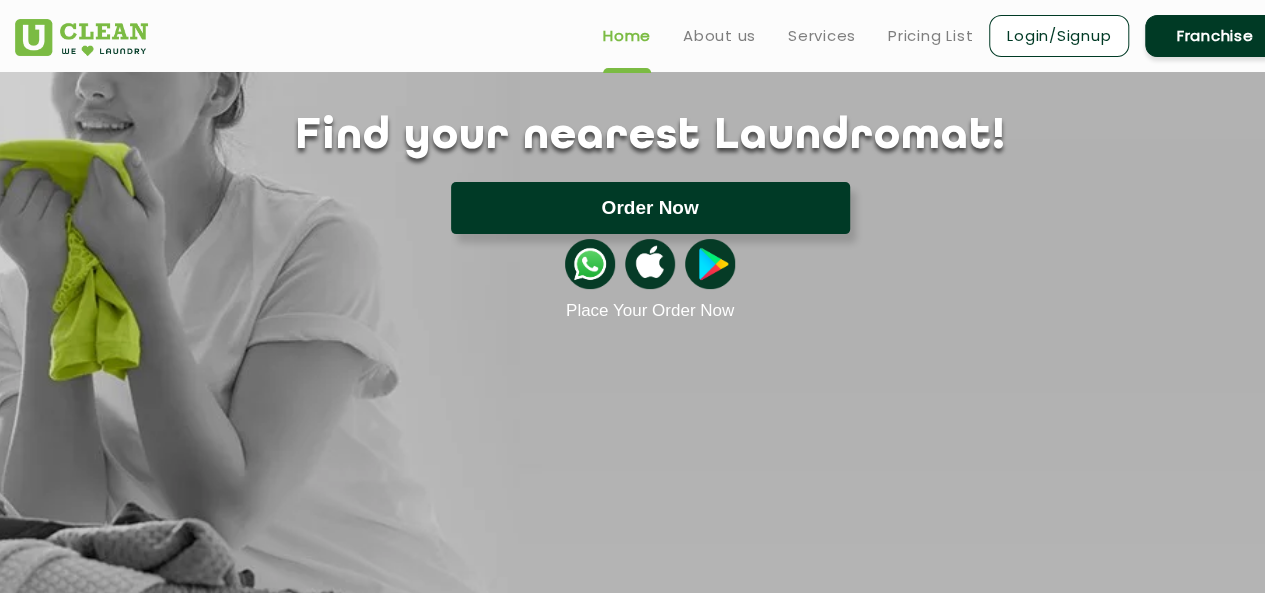 click on "Order Now" 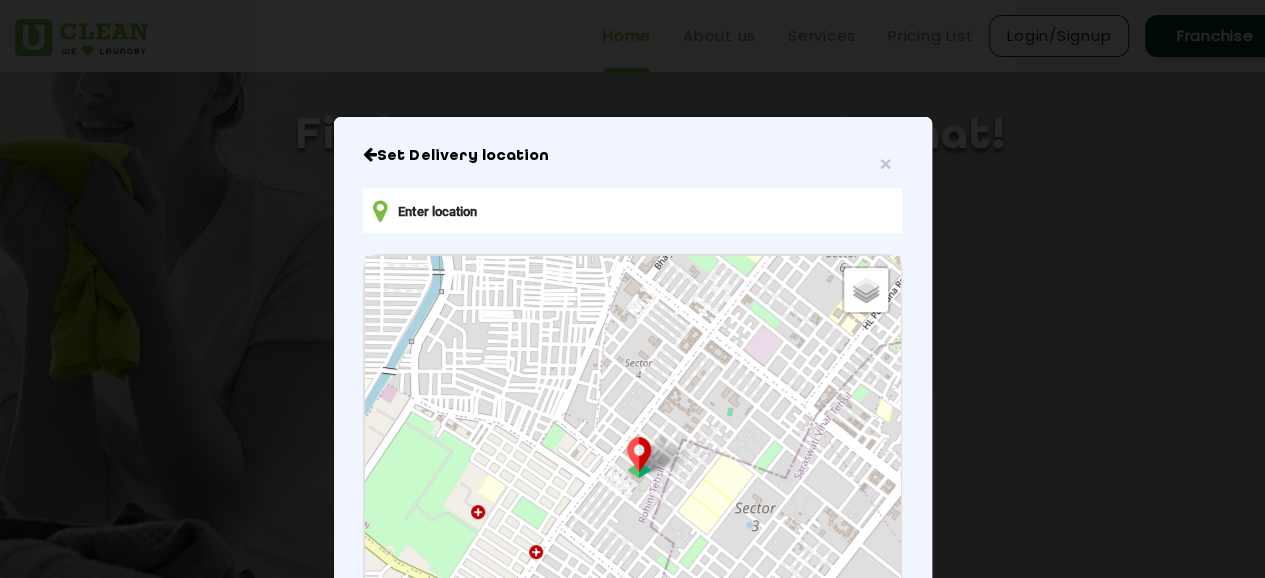 scroll, scrollTop: 124, scrollLeft: 0, axis: vertical 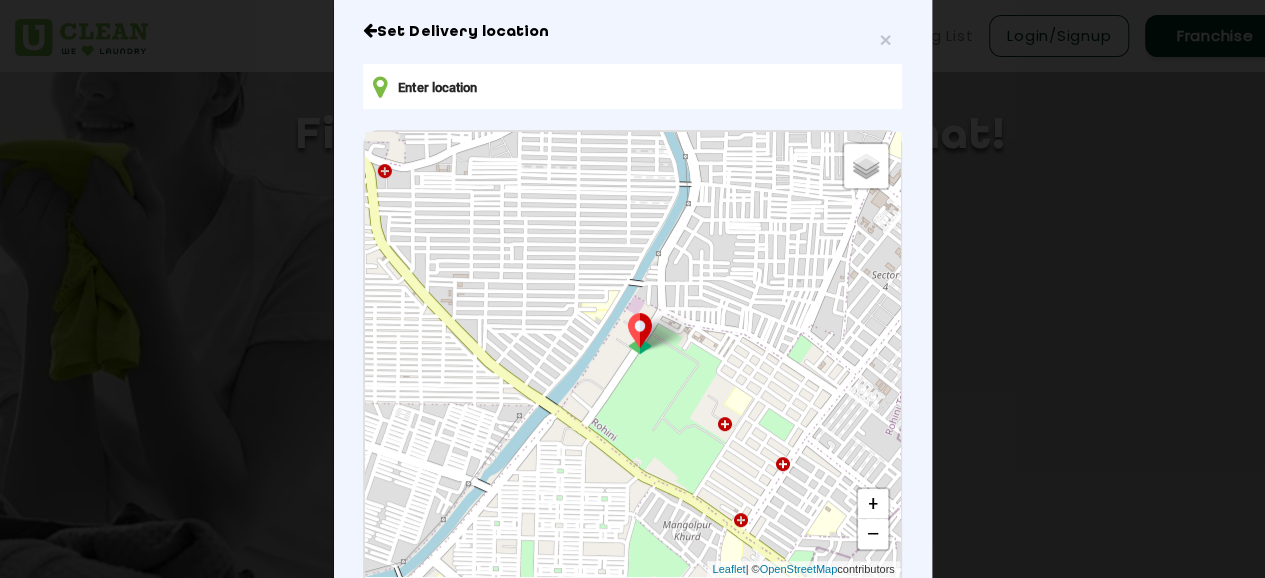 drag, startPoint x: 665, startPoint y: 435, endPoint x: 922, endPoint y: 482, distance: 261.26233 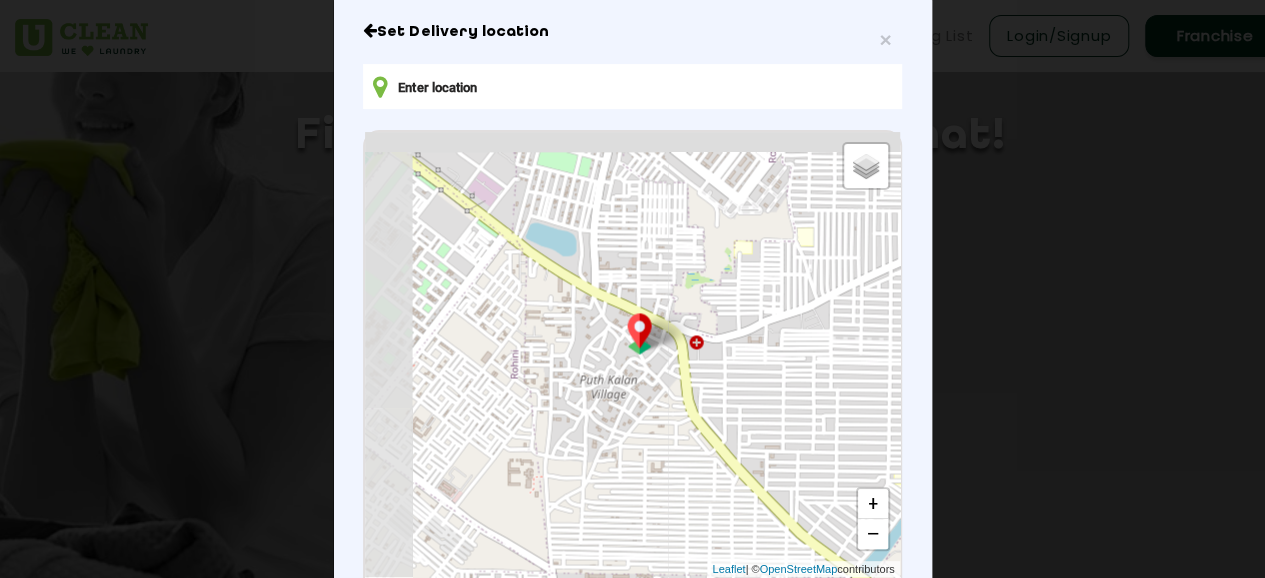 drag, startPoint x: 922, startPoint y: 482, endPoint x: 914, endPoint y: 527, distance: 45.705578 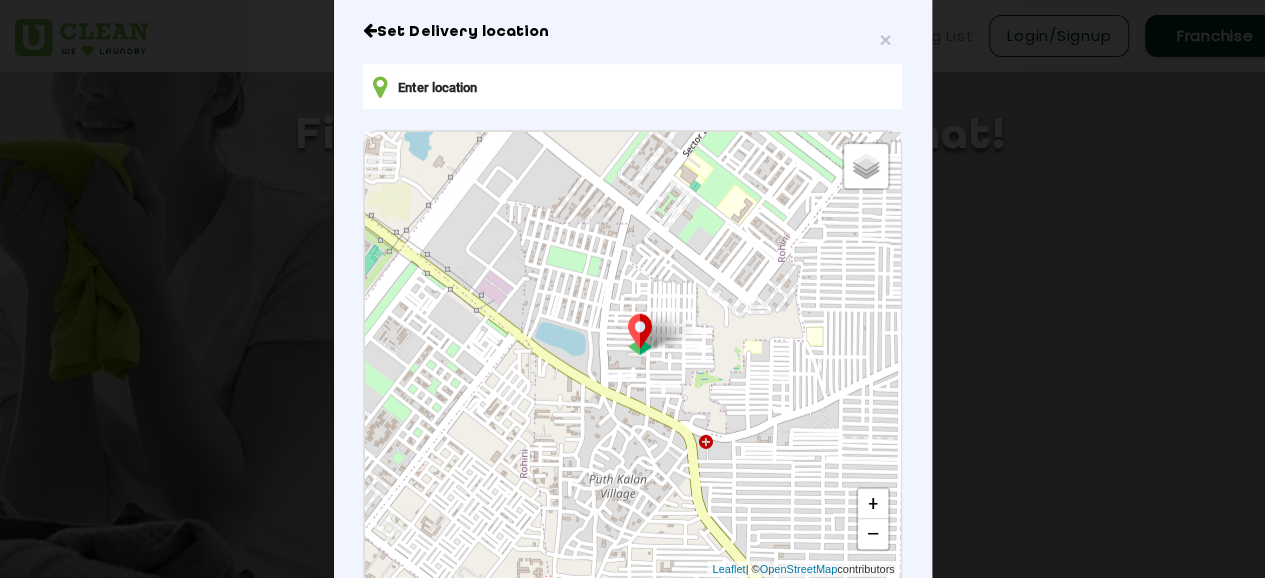 drag, startPoint x: 666, startPoint y: 415, endPoint x: 564, endPoint y: 332, distance: 131.50285 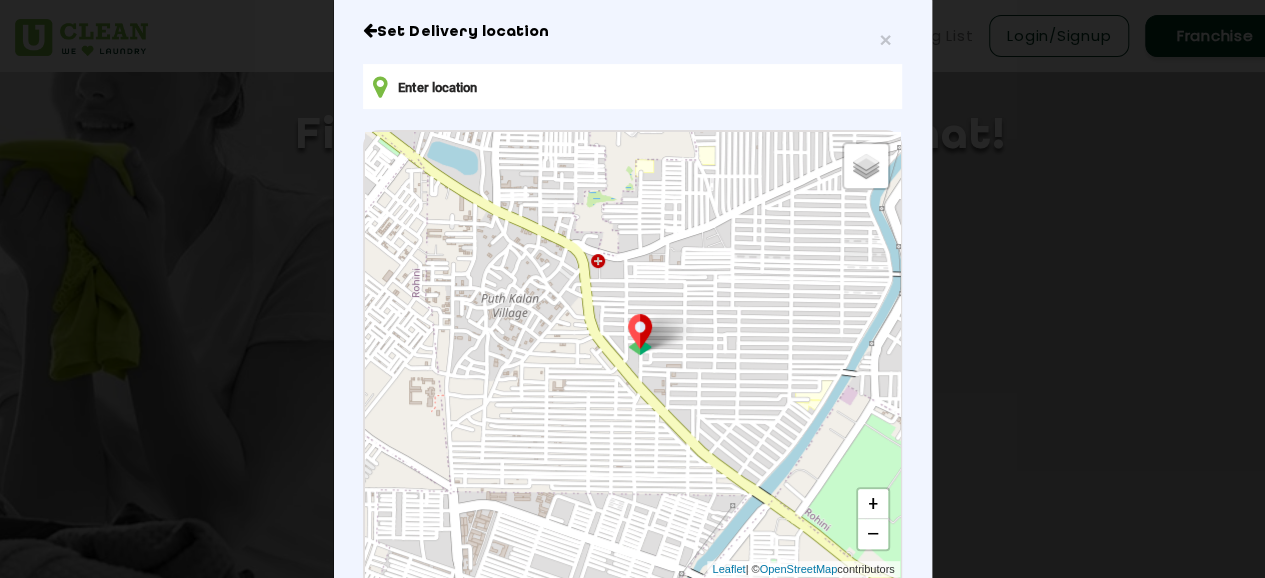 click at bounding box center (632, 86) 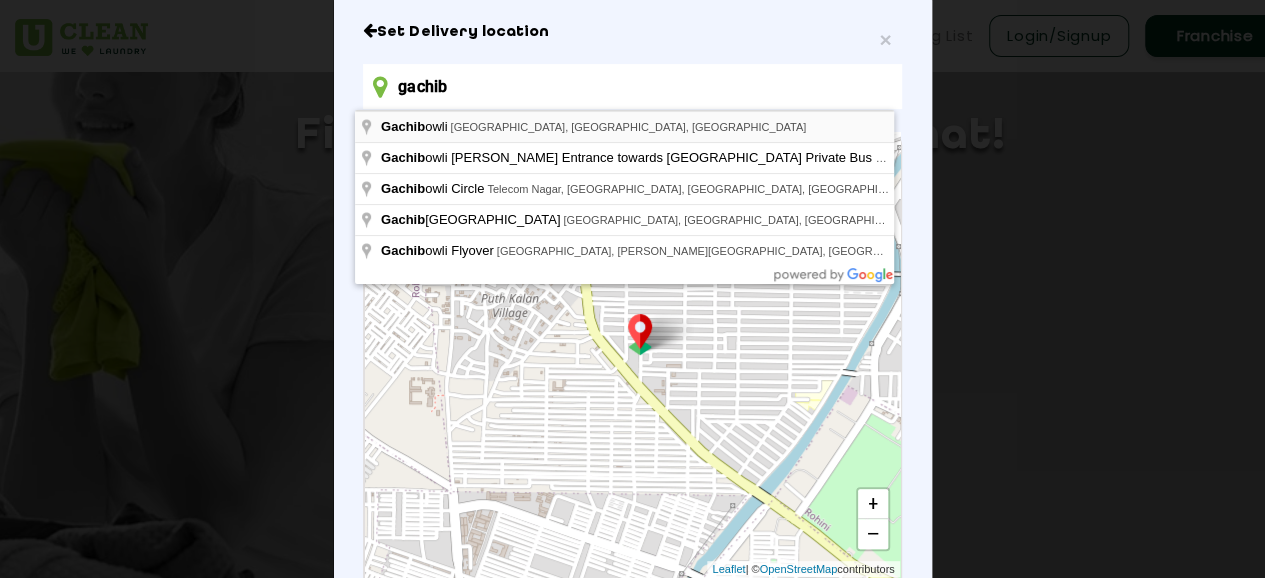 type on "gachib" 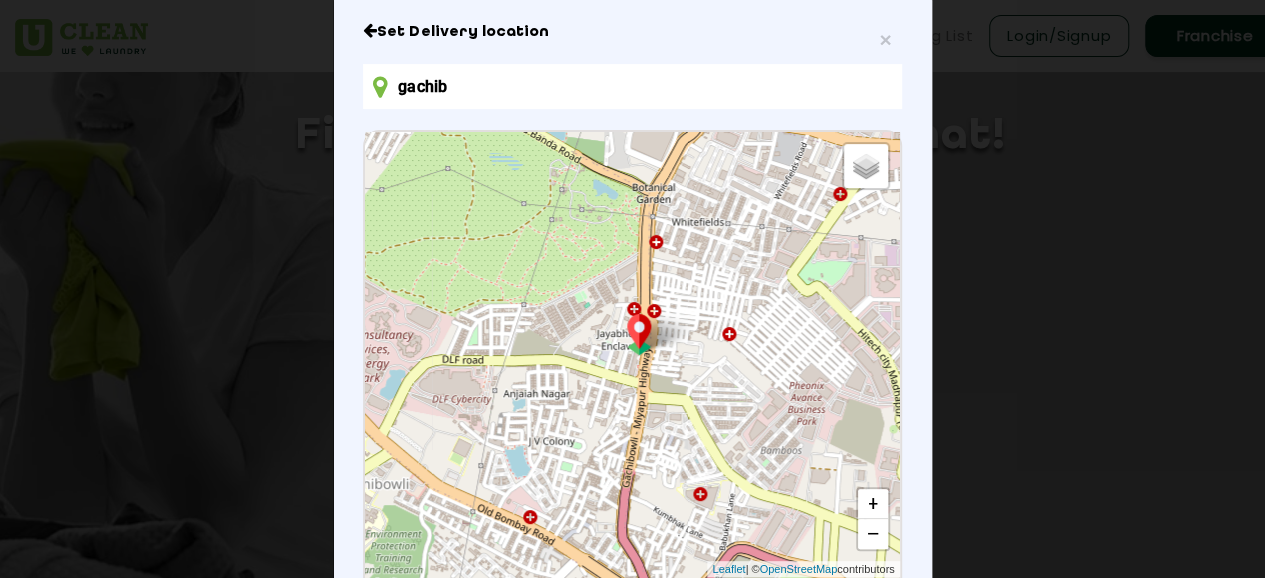 drag, startPoint x: 761, startPoint y: 417, endPoint x: 421, endPoint y: 632, distance: 402.27478 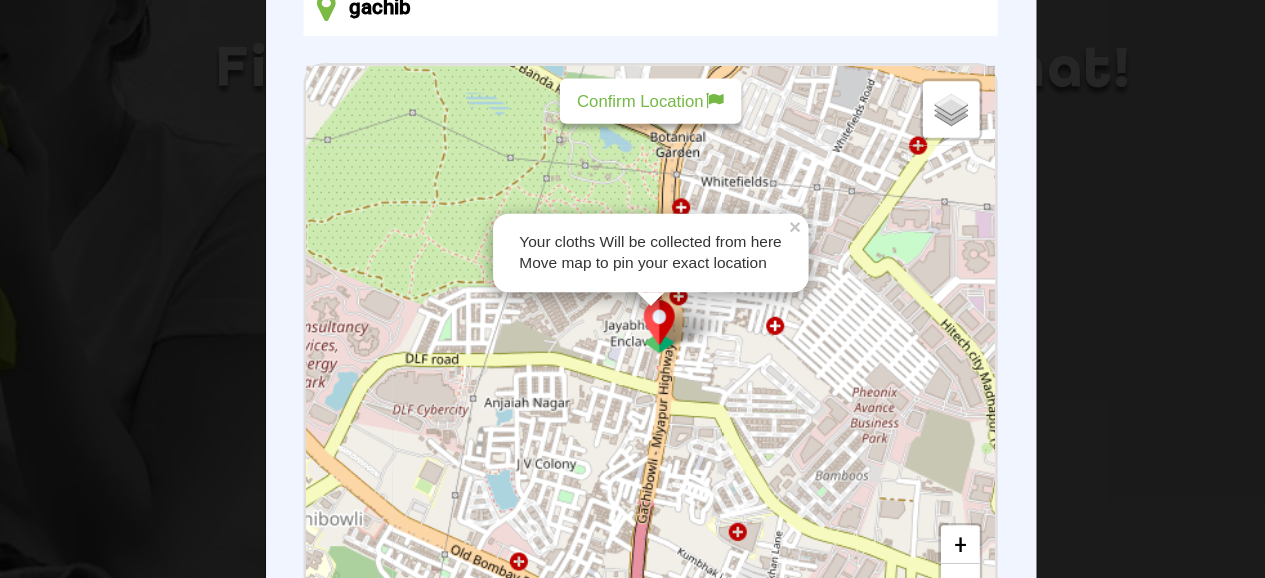 scroll, scrollTop: 145, scrollLeft: 0, axis: vertical 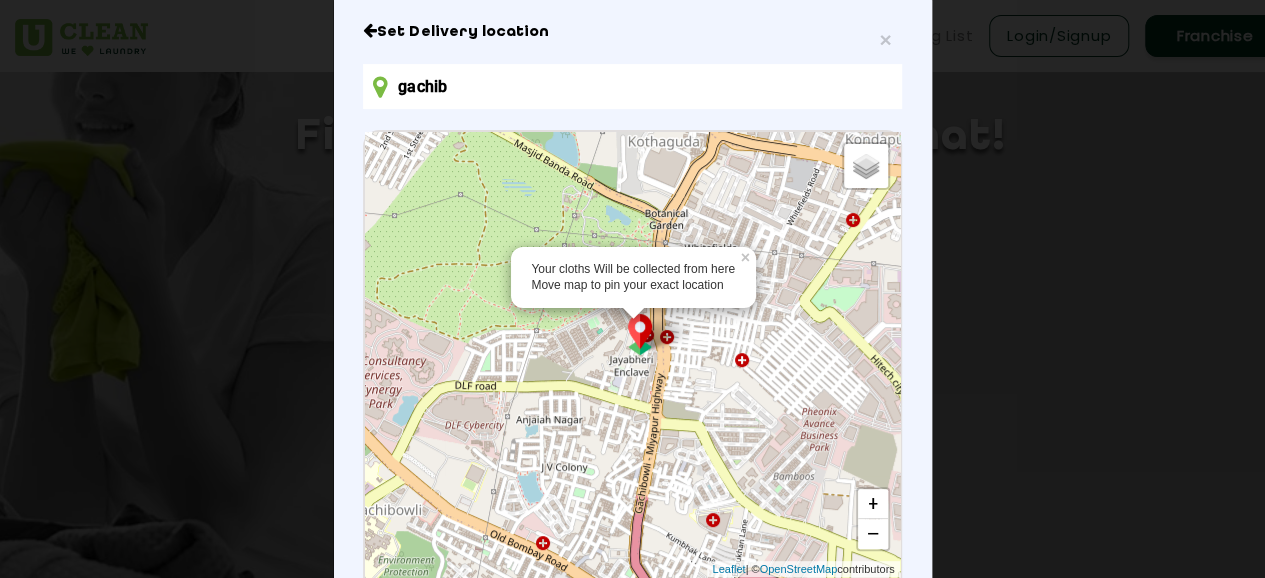 drag, startPoint x: 640, startPoint y: 344, endPoint x: 652, endPoint y: 367, distance: 25.942244 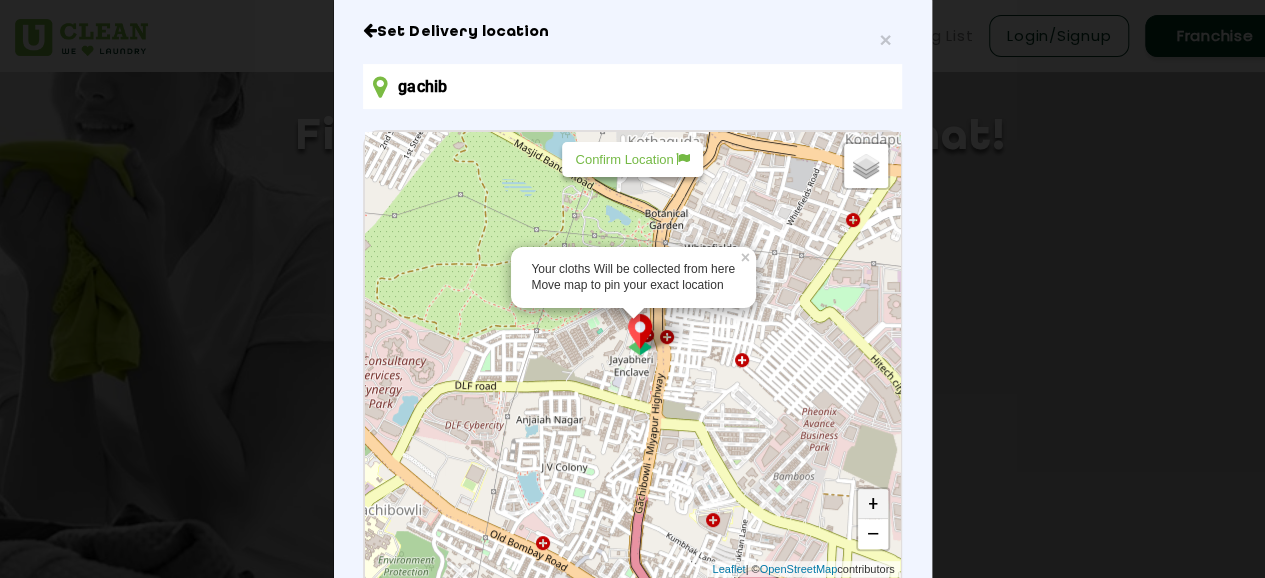 click on "+" at bounding box center (873, 504) 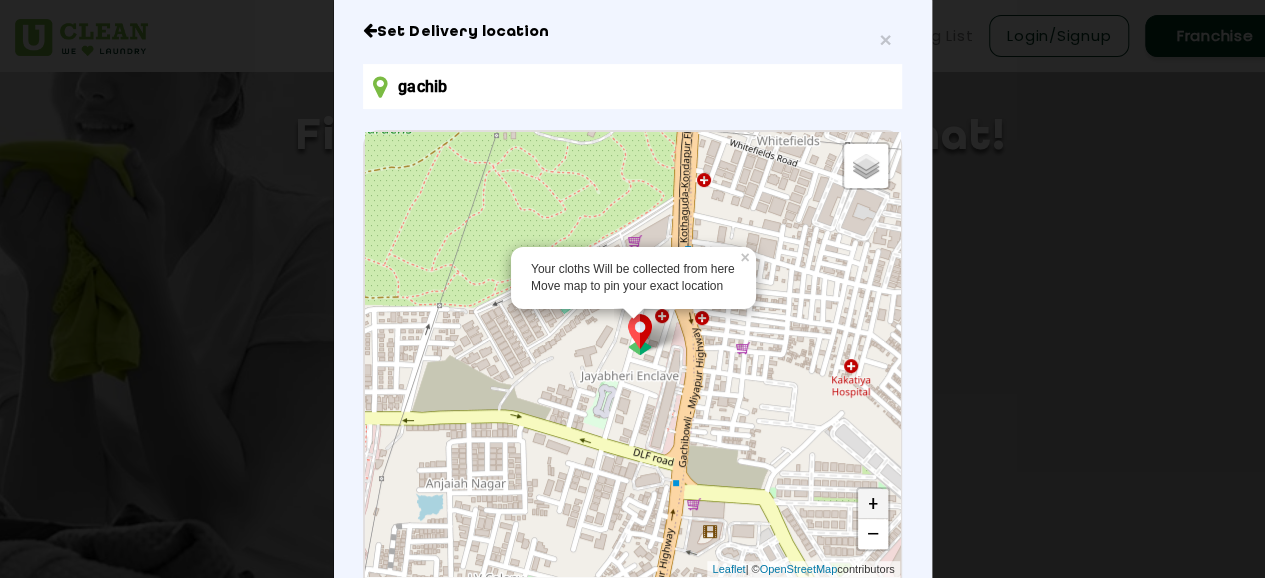 click on "+" at bounding box center (873, 504) 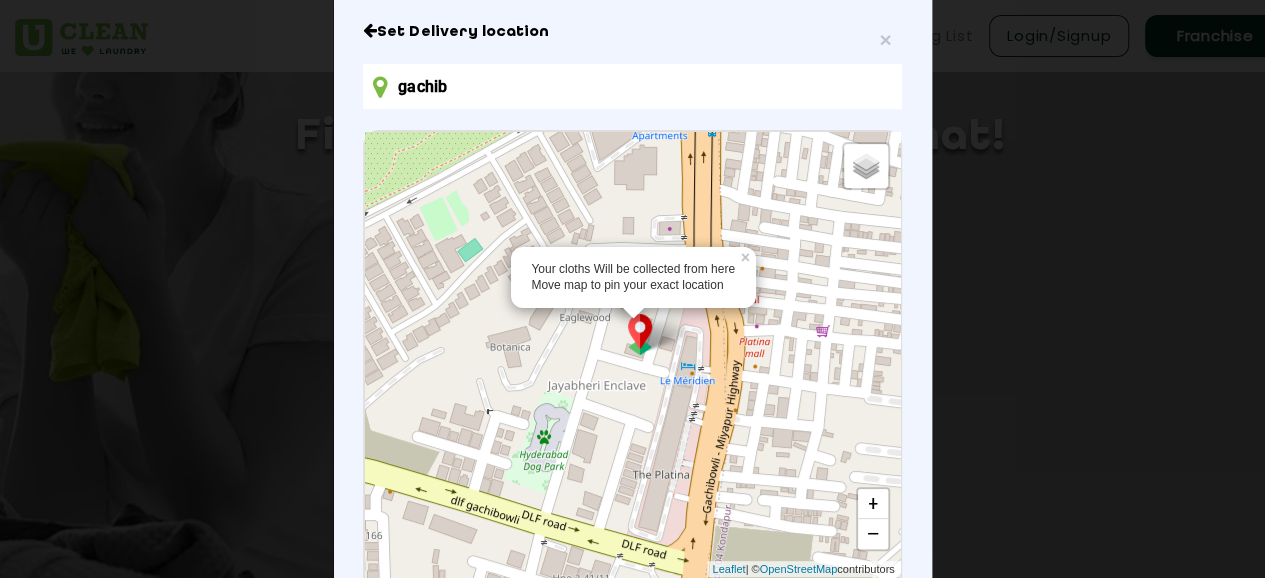drag, startPoint x: 697, startPoint y: 389, endPoint x: 657, endPoint y: 379, distance: 41.231056 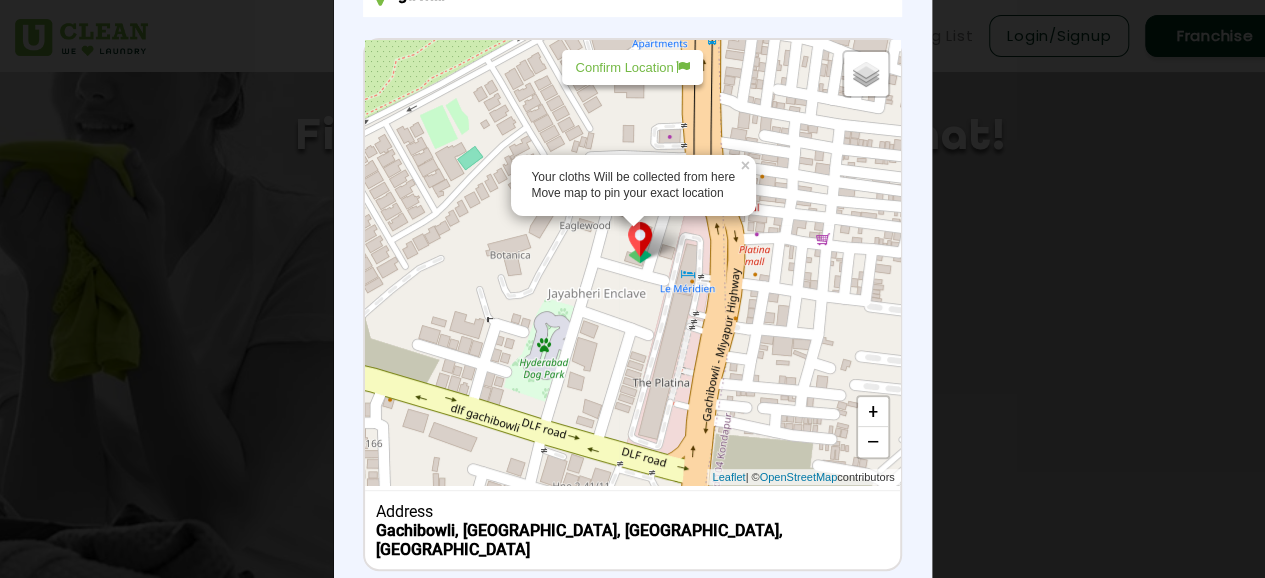 scroll, scrollTop: 324, scrollLeft: 0, axis: vertical 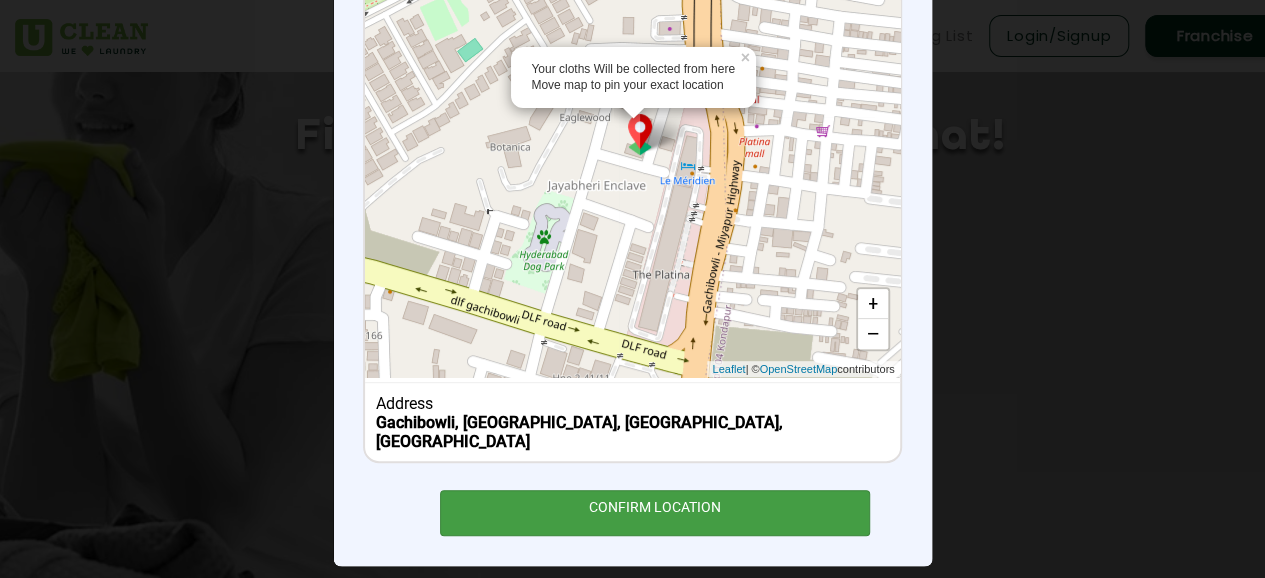 click on "CONFIRM LOCATION" at bounding box center (655, 512) 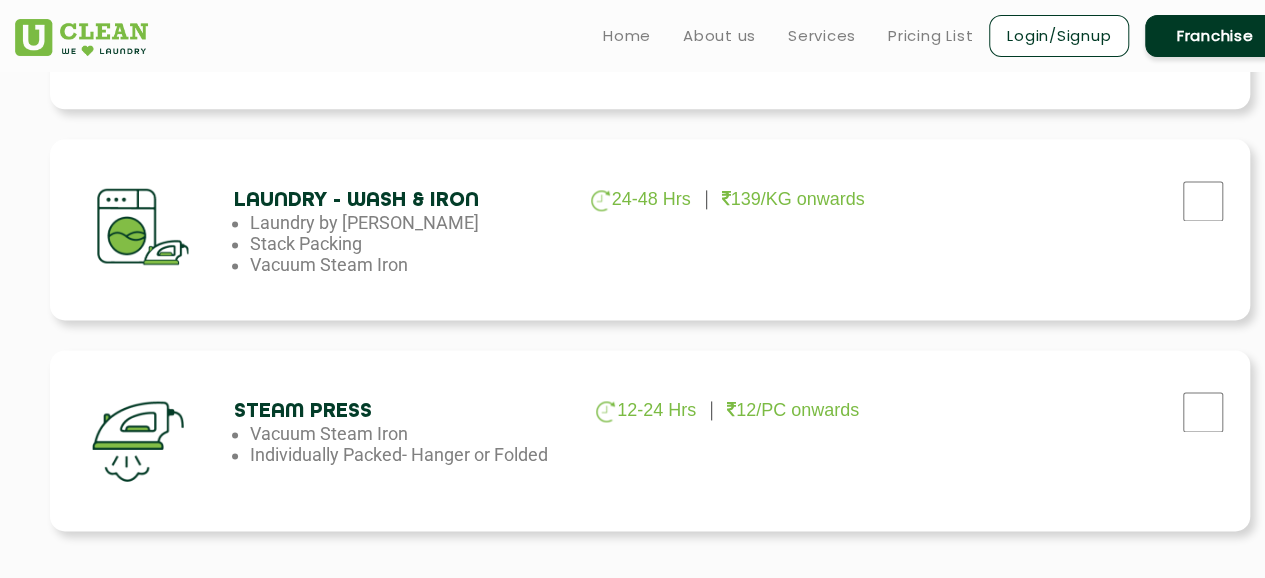 scroll, scrollTop: 1263, scrollLeft: 0, axis: vertical 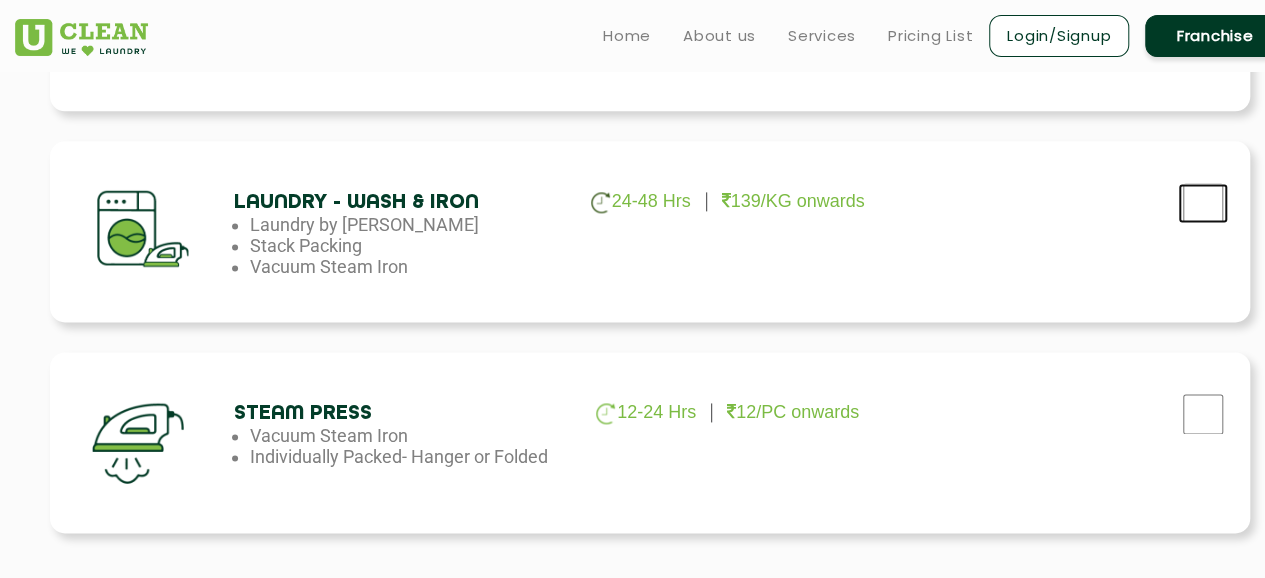 click at bounding box center (1203, -430) 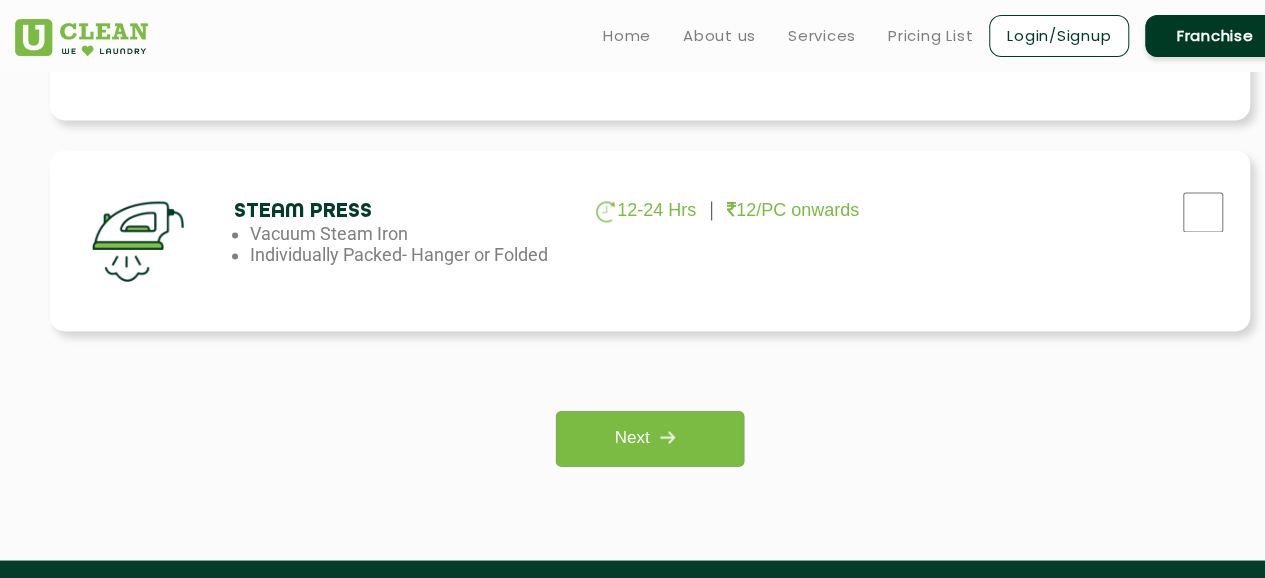 scroll, scrollTop: 1446, scrollLeft: 0, axis: vertical 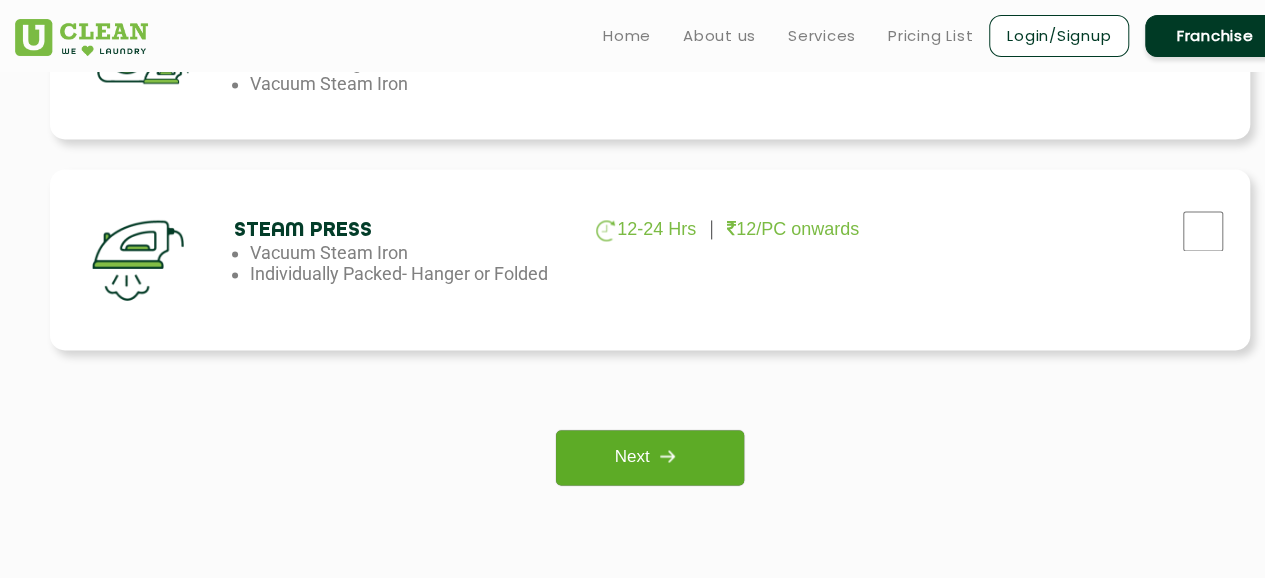 click on "Next" at bounding box center (649, 457) 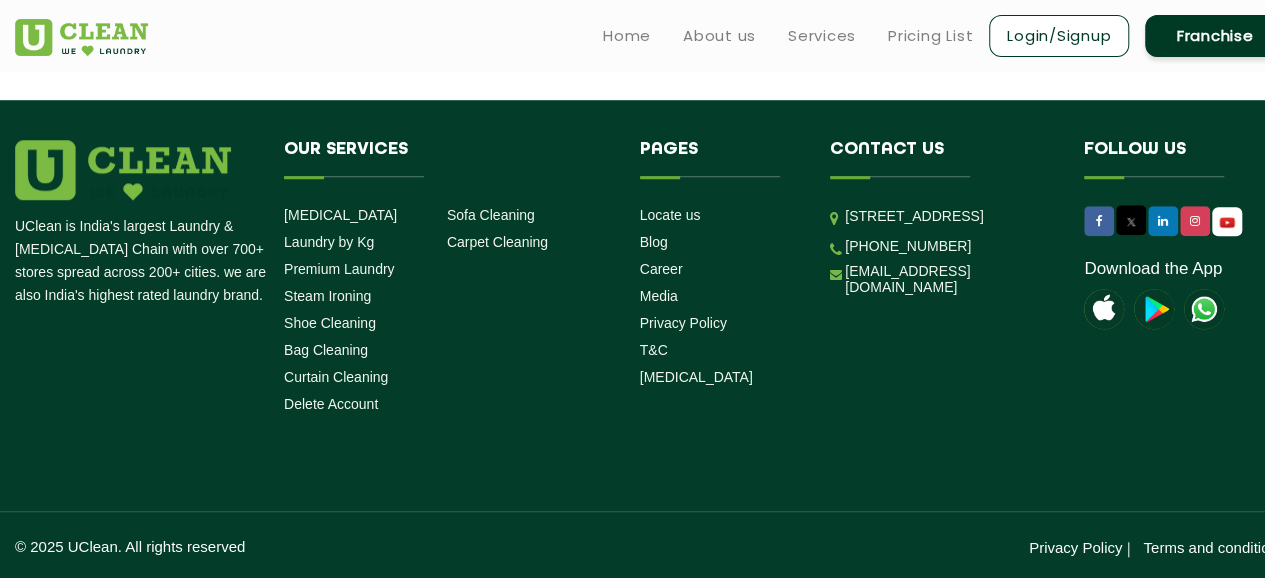 scroll, scrollTop: 0, scrollLeft: 0, axis: both 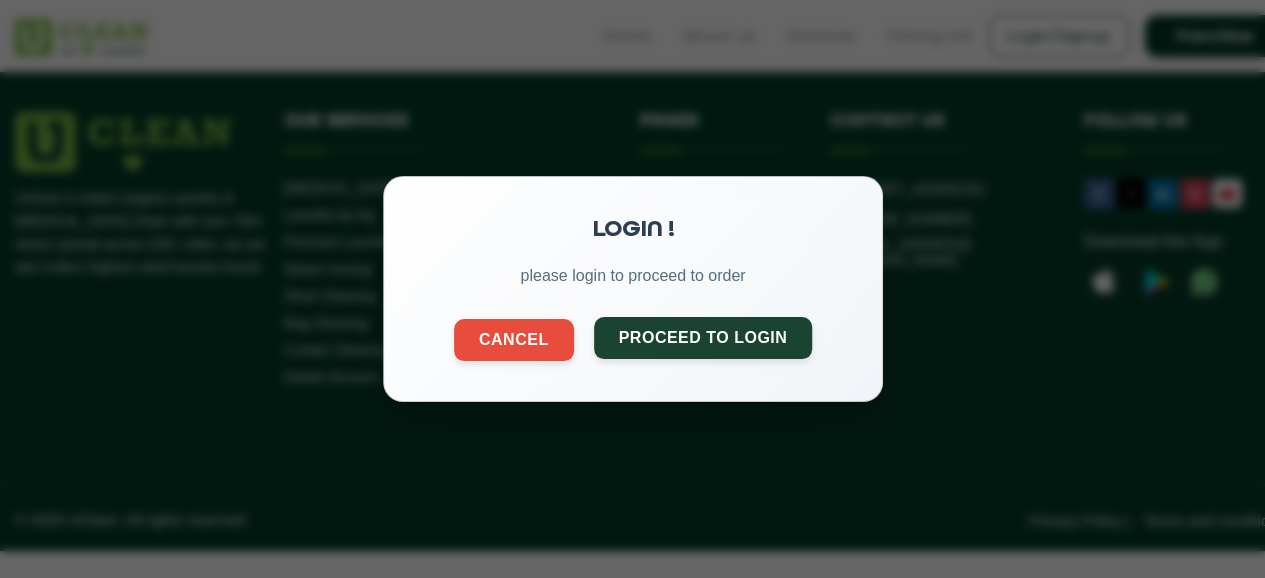 click on "Proceed to Login" 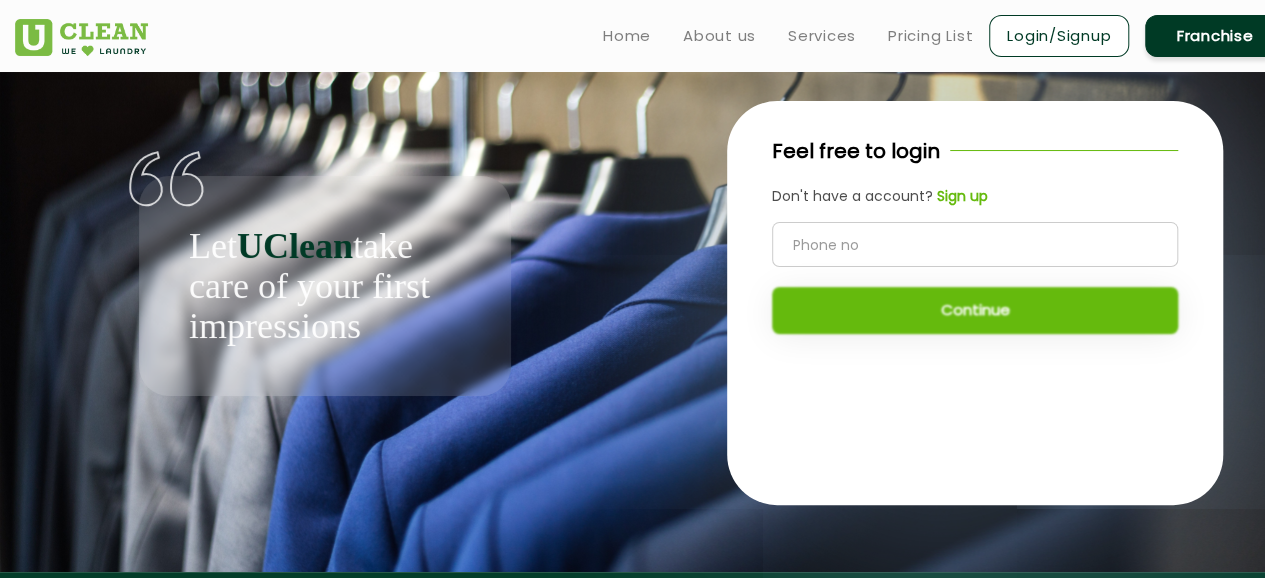click 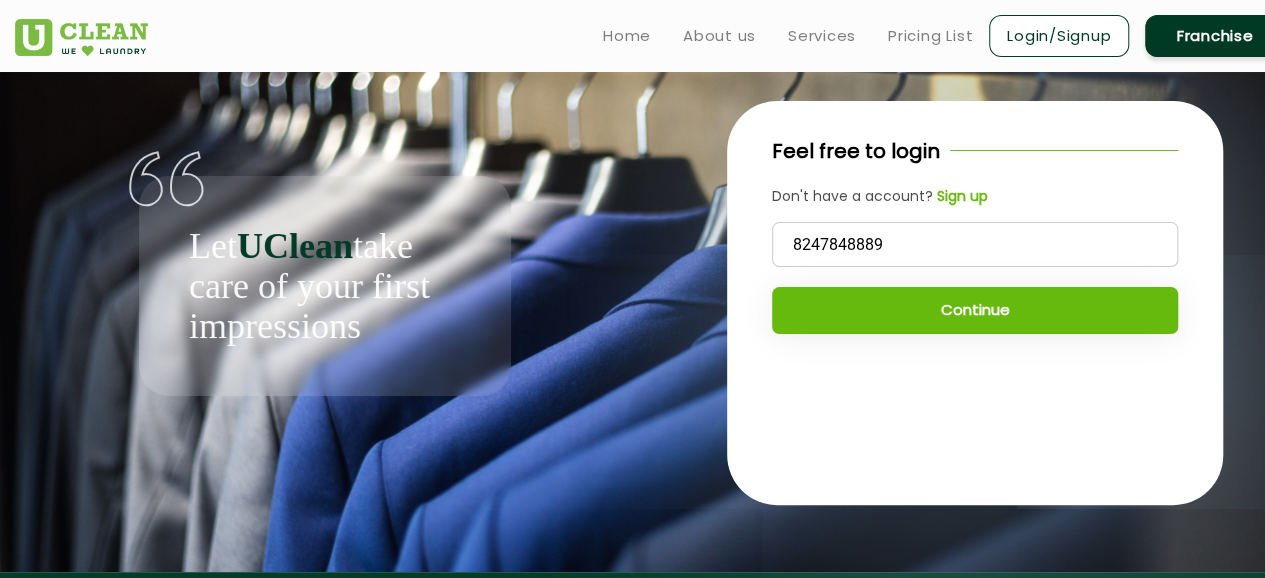 type on "8247848889" 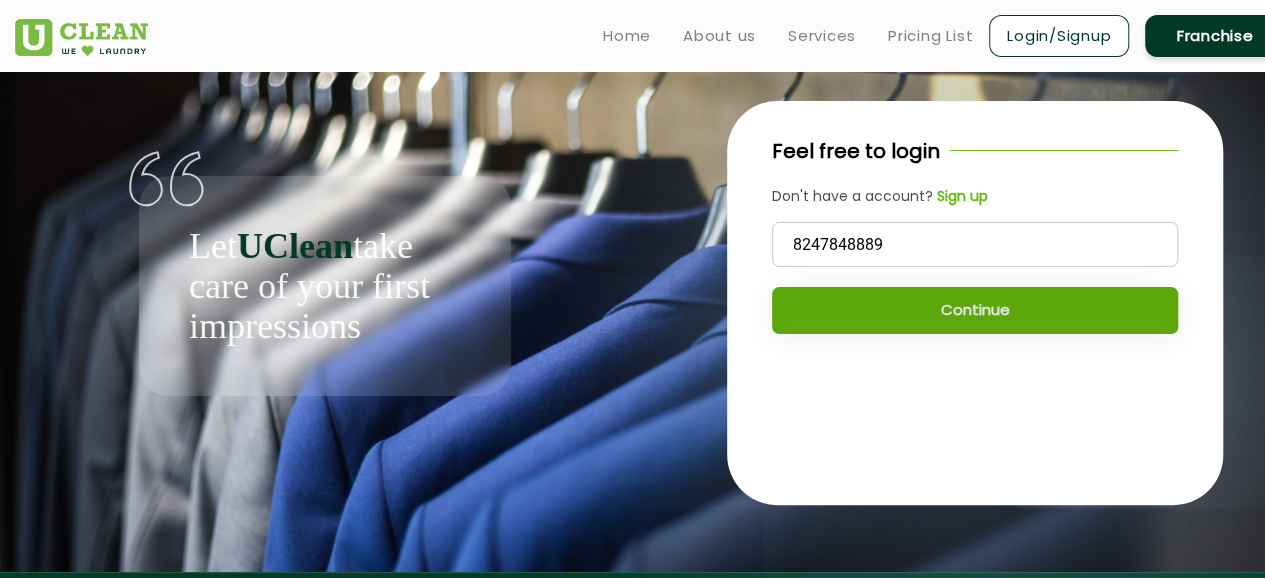 click on "Continue" 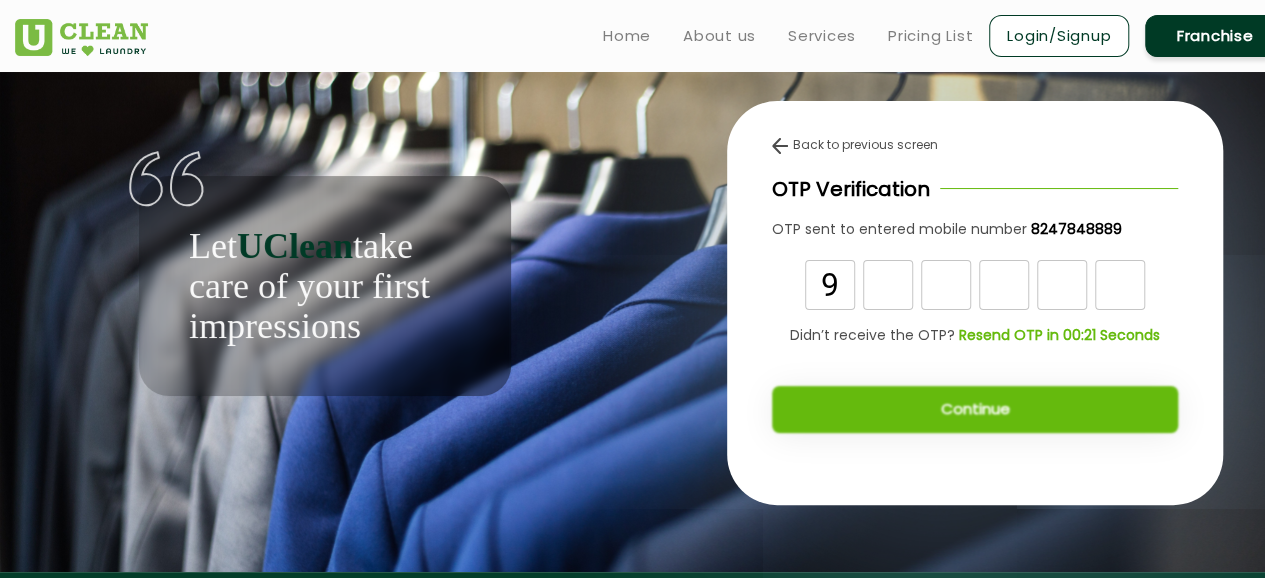 type on "9" 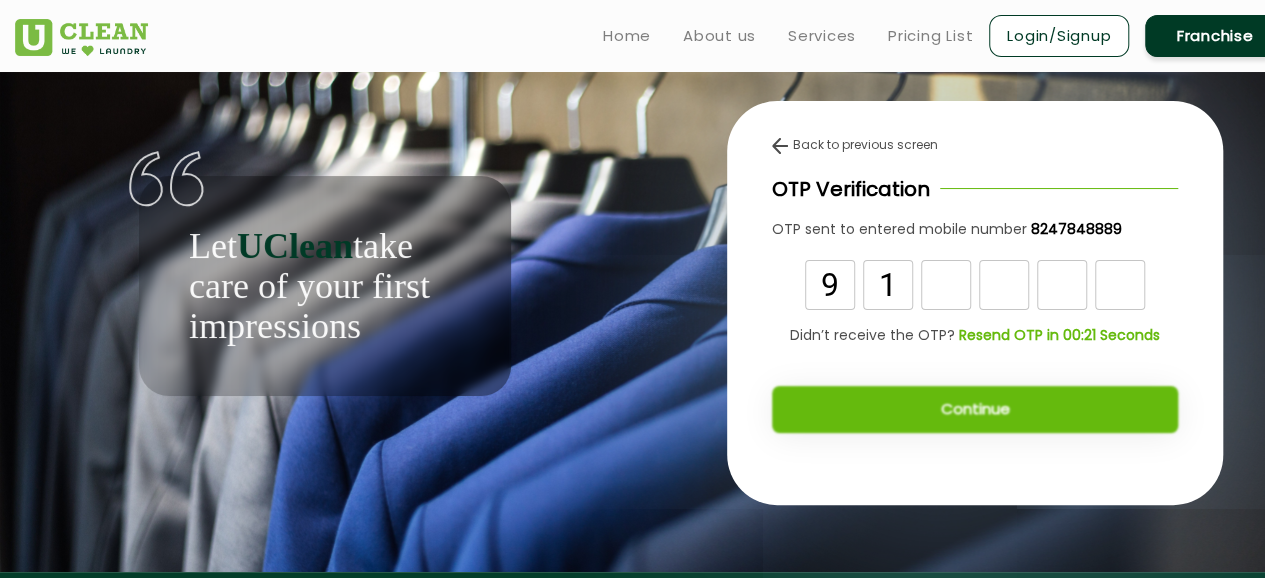type on "1" 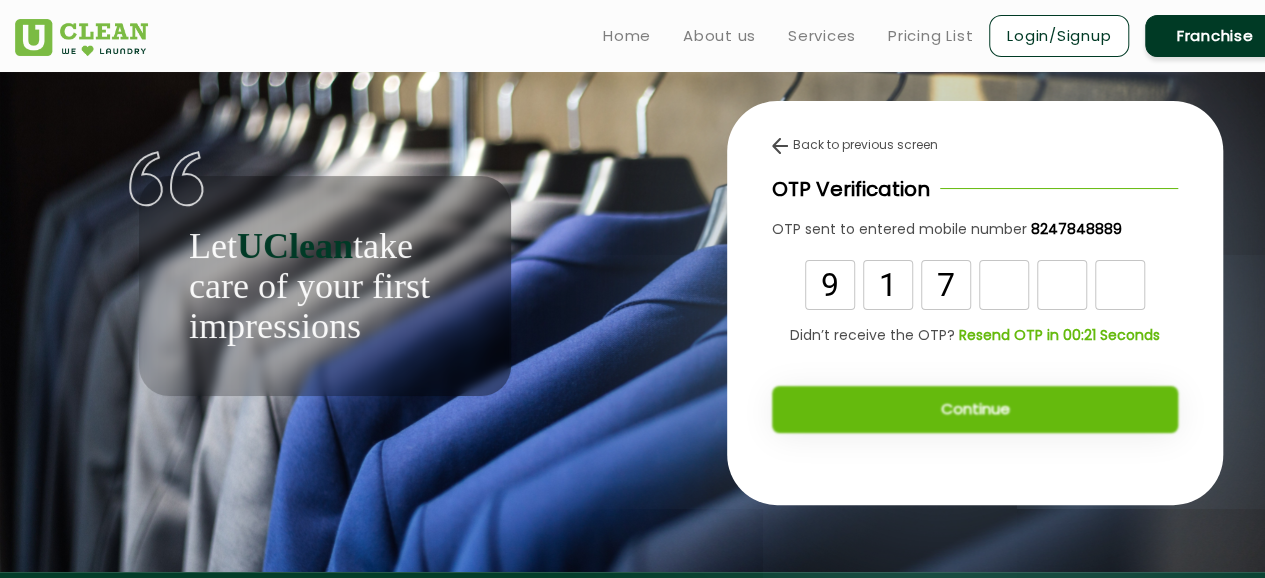 type on "7" 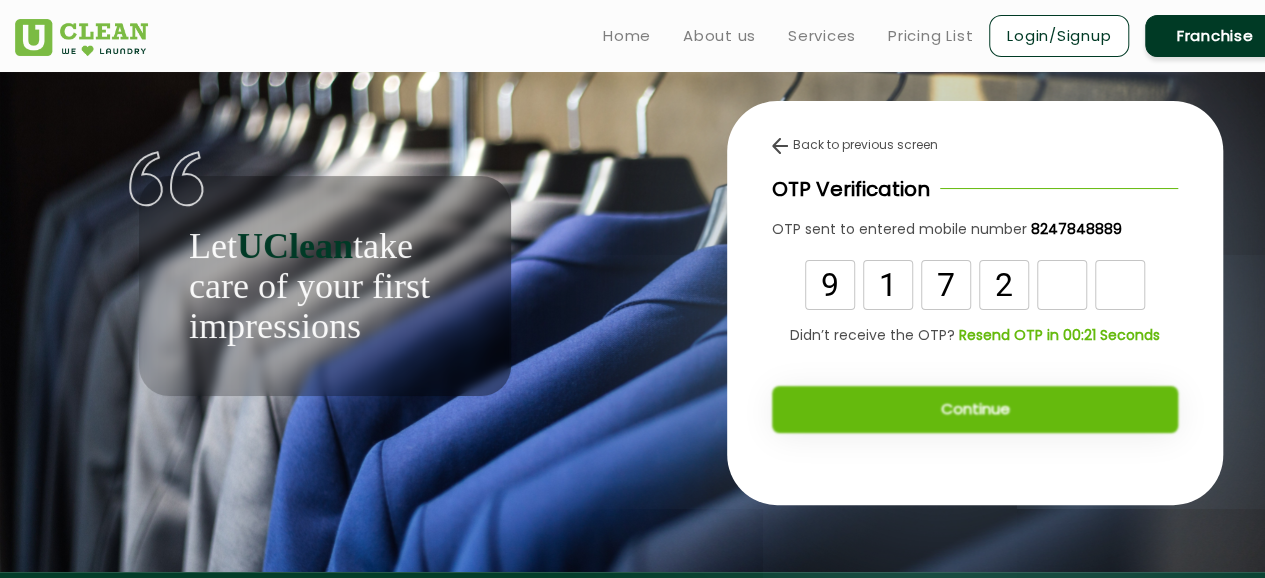 type on "2" 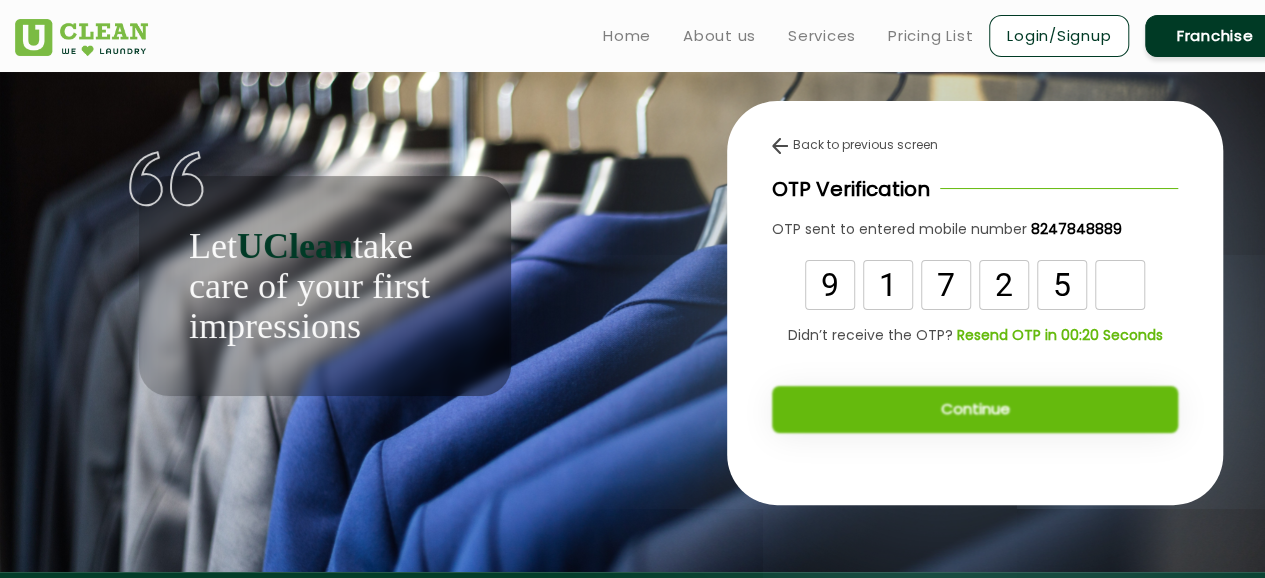 type on "5" 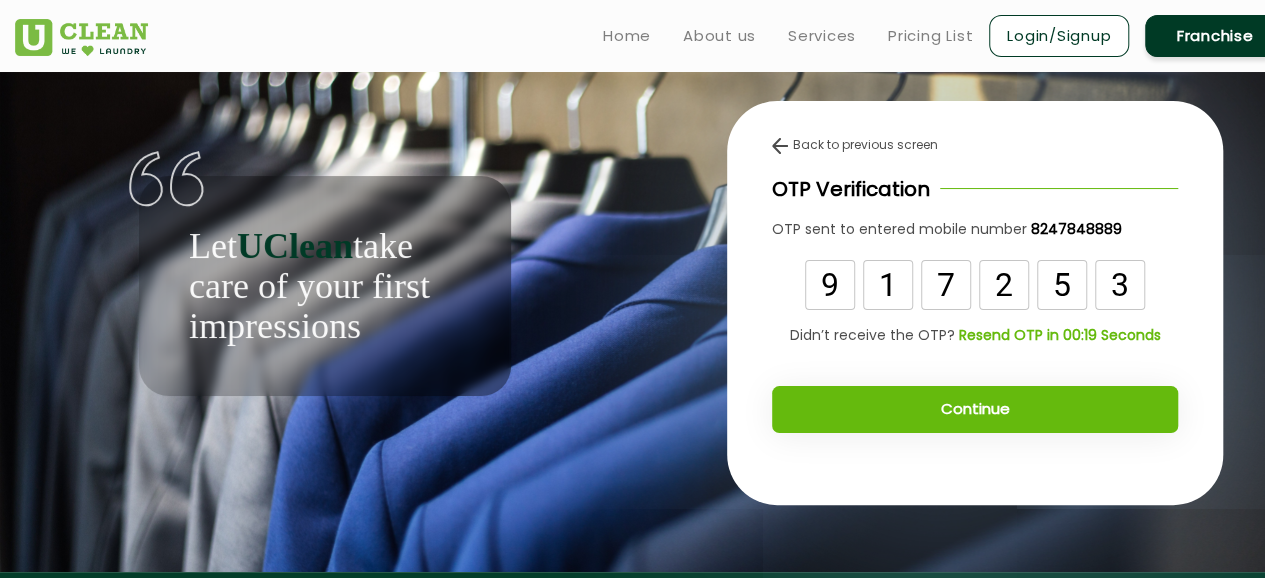 type on "3" 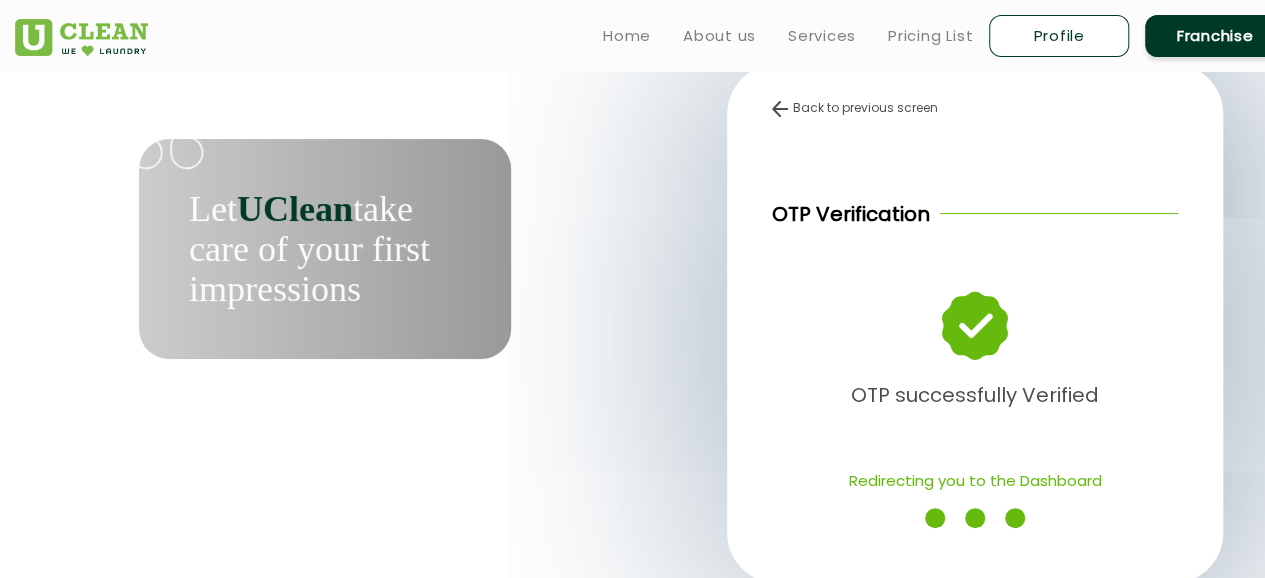 scroll, scrollTop: 38, scrollLeft: 0, axis: vertical 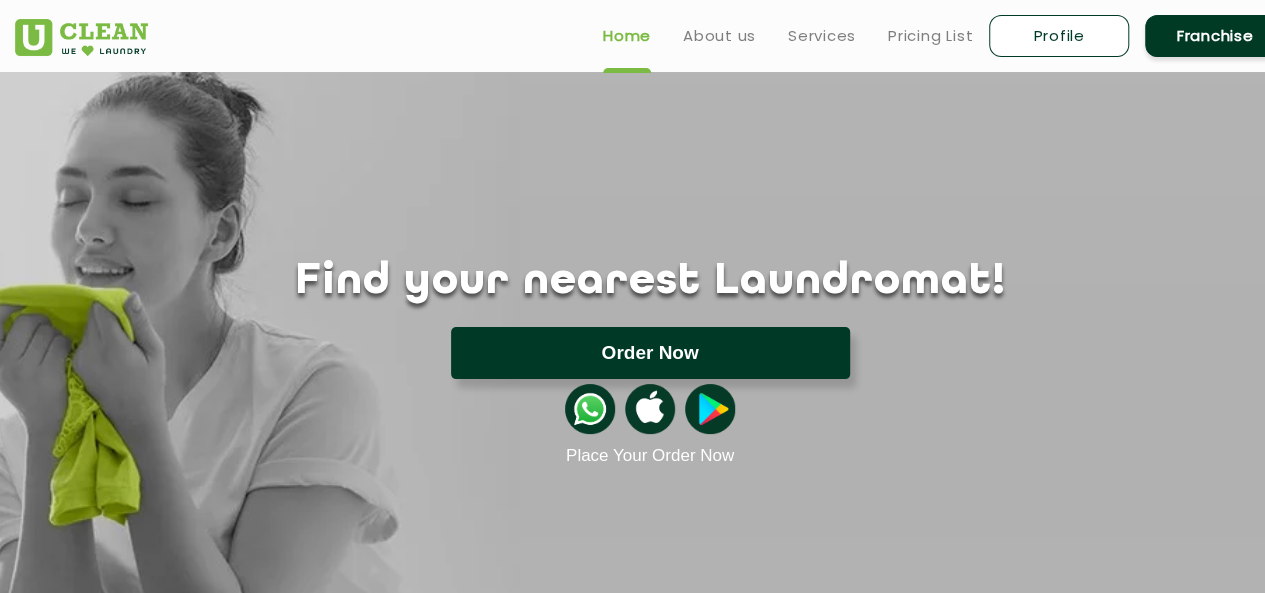 click on "Order Now" 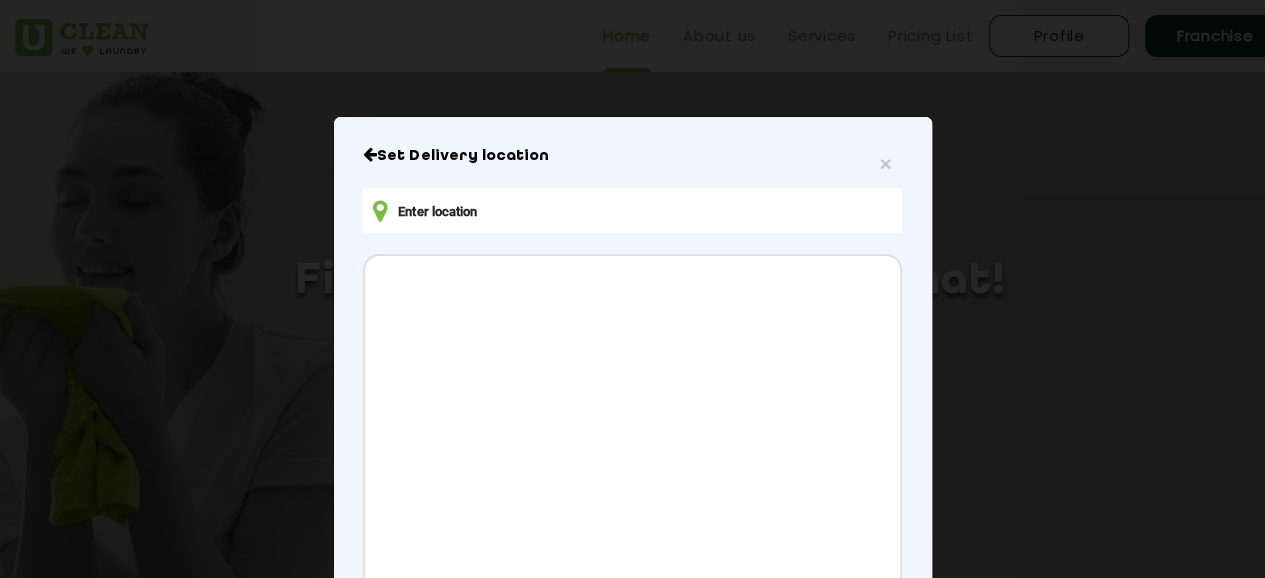 click at bounding box center (632, 210) 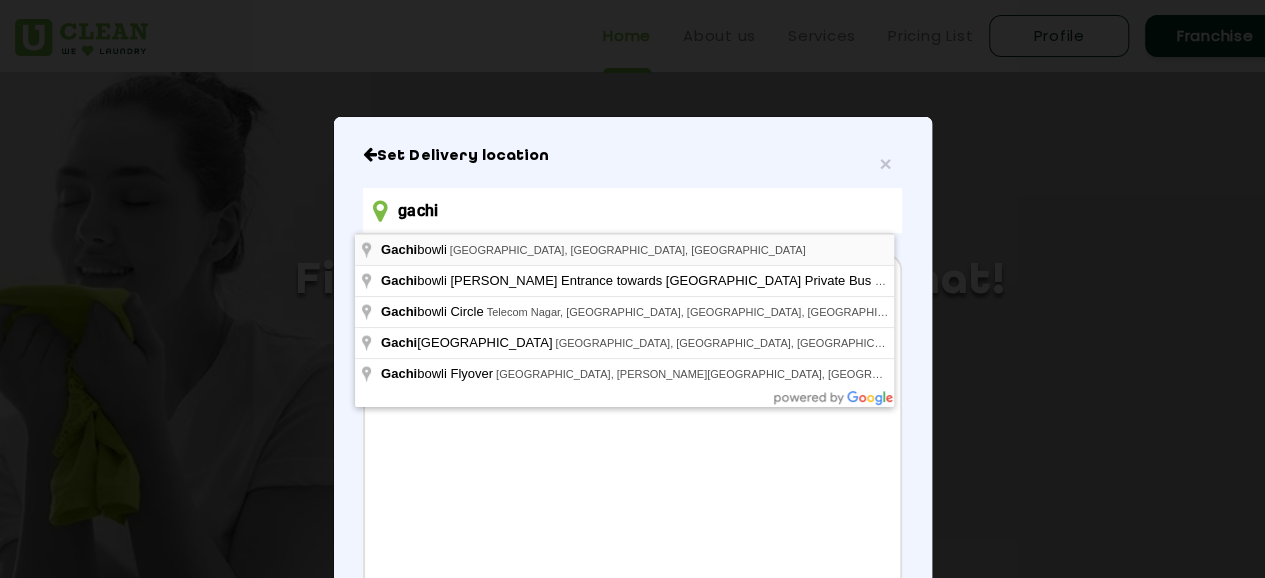 type on "gachi" 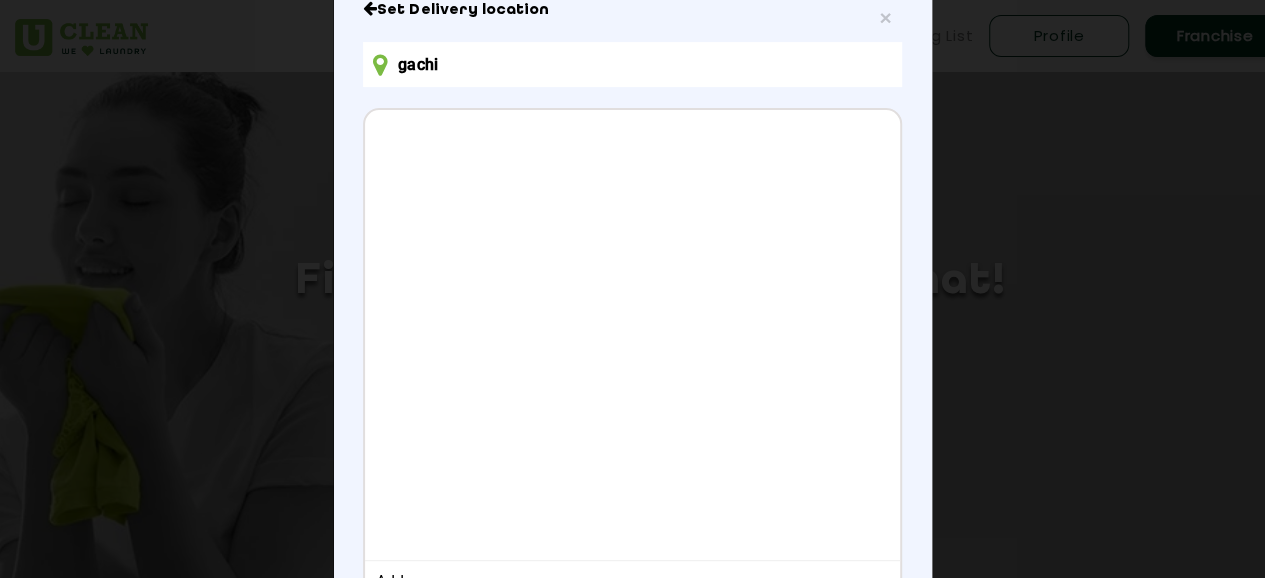 scroll, scrollTop: 144, scrollLeft: 0, axis: vertical 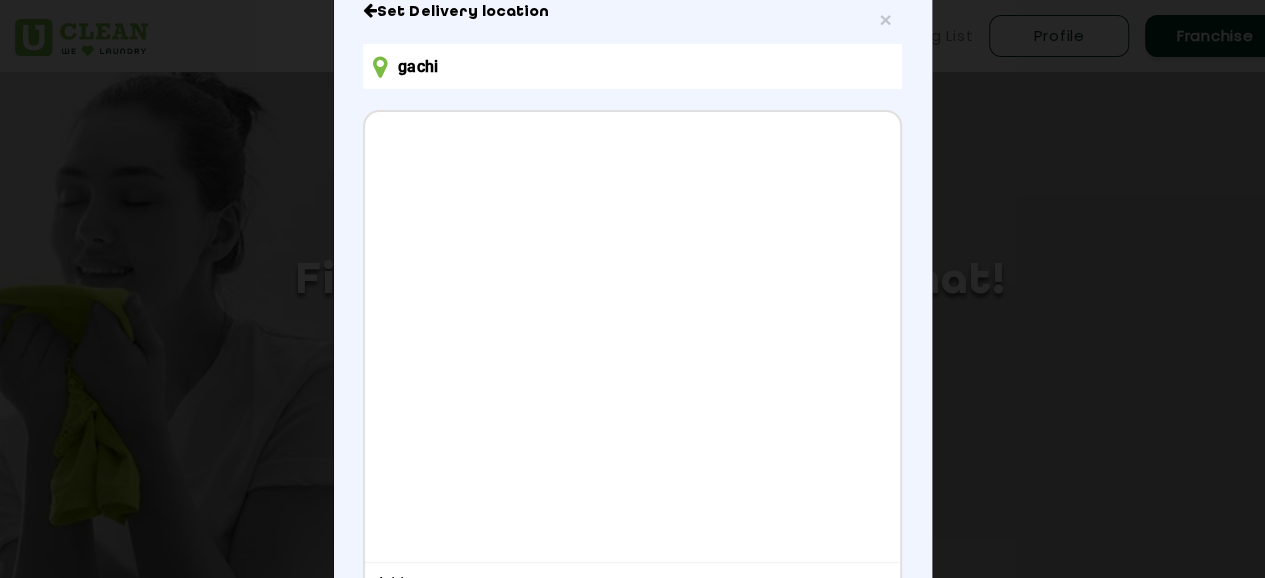 click on "Set Delivery location  gachi  Address  [GEOGRAPHIC_DATA], [GEOGRAPHIC_DATA] CONFIRM LOCATION" at bounding box center (632, 358) 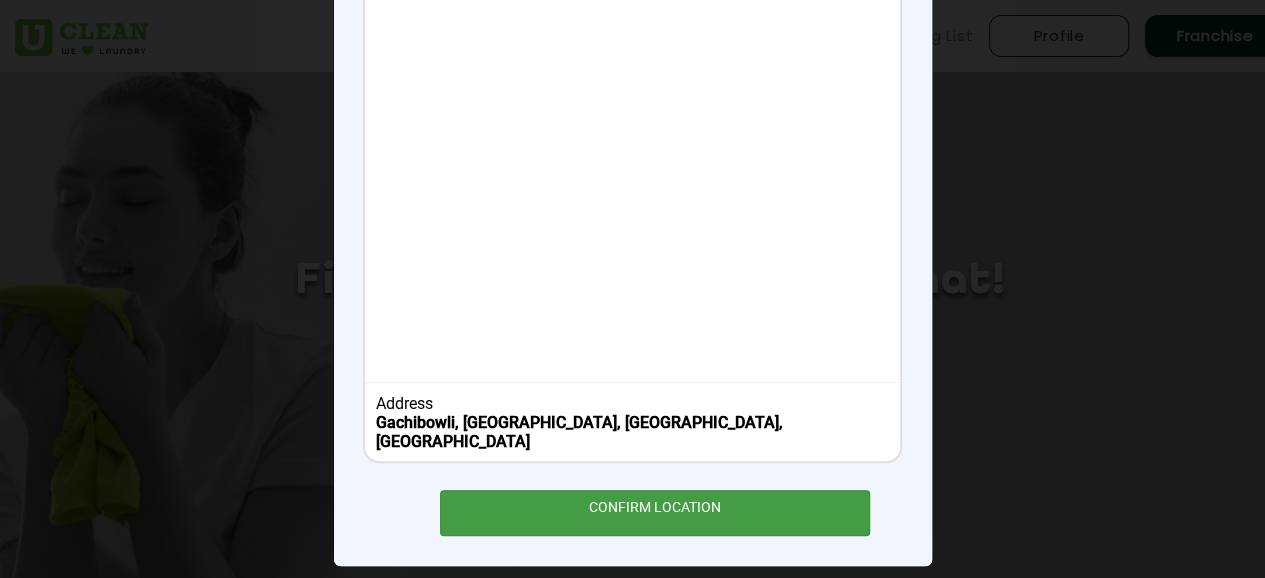 click on "CONFIRM LOCATION" at bounding box center [655, 512] 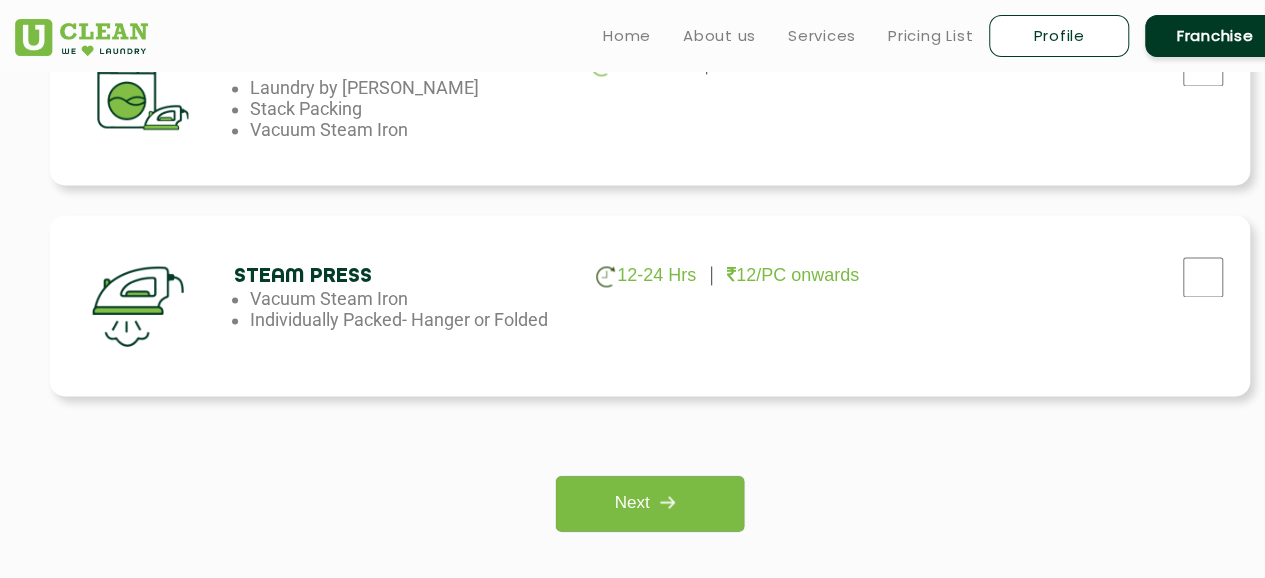 scroll, scrollTop: 1285, scrollLeft: 0, axis: vertical 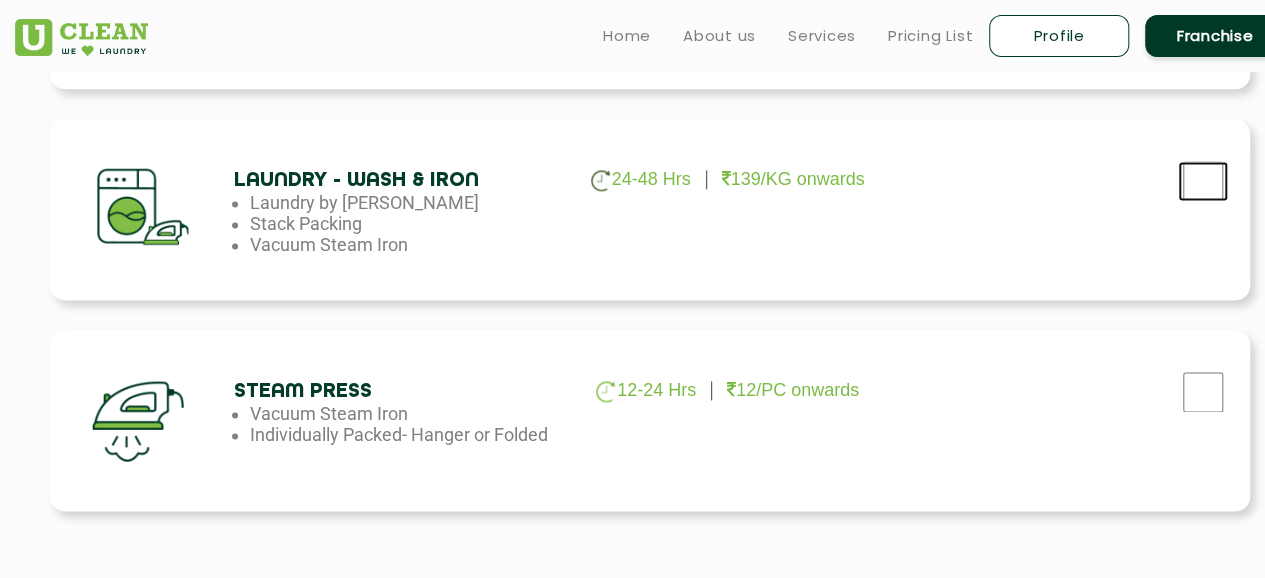 click at bounding box center [1203, -452] 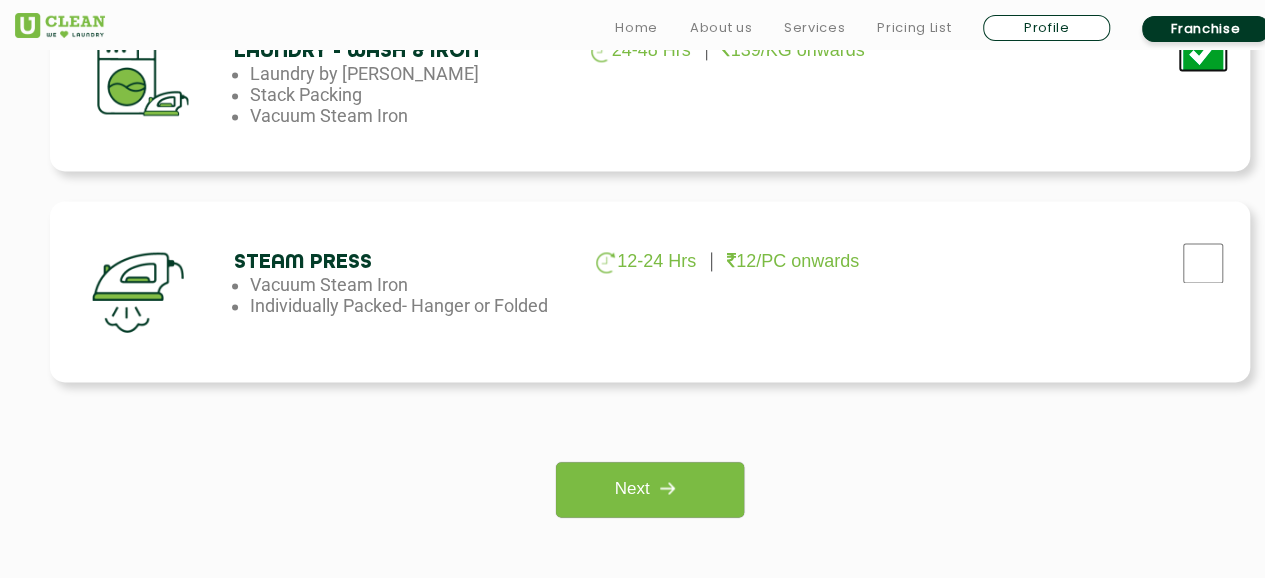 scroll, scrollTop: 1418, scrollLeft: 0, axis: vertical 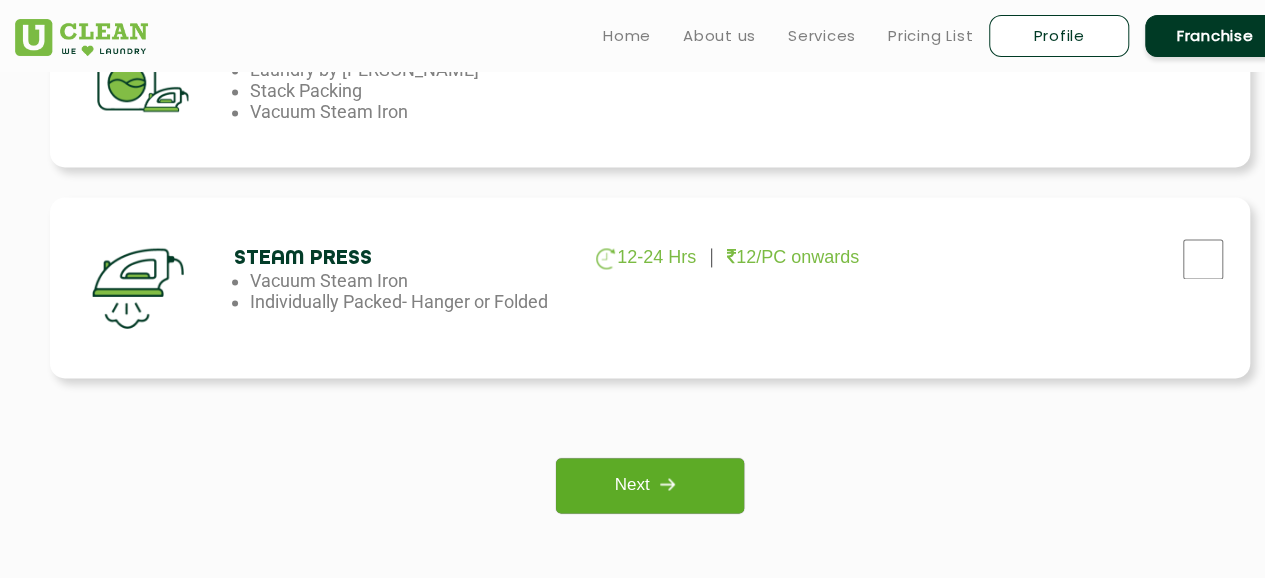 click at bounding box center [667, 484] 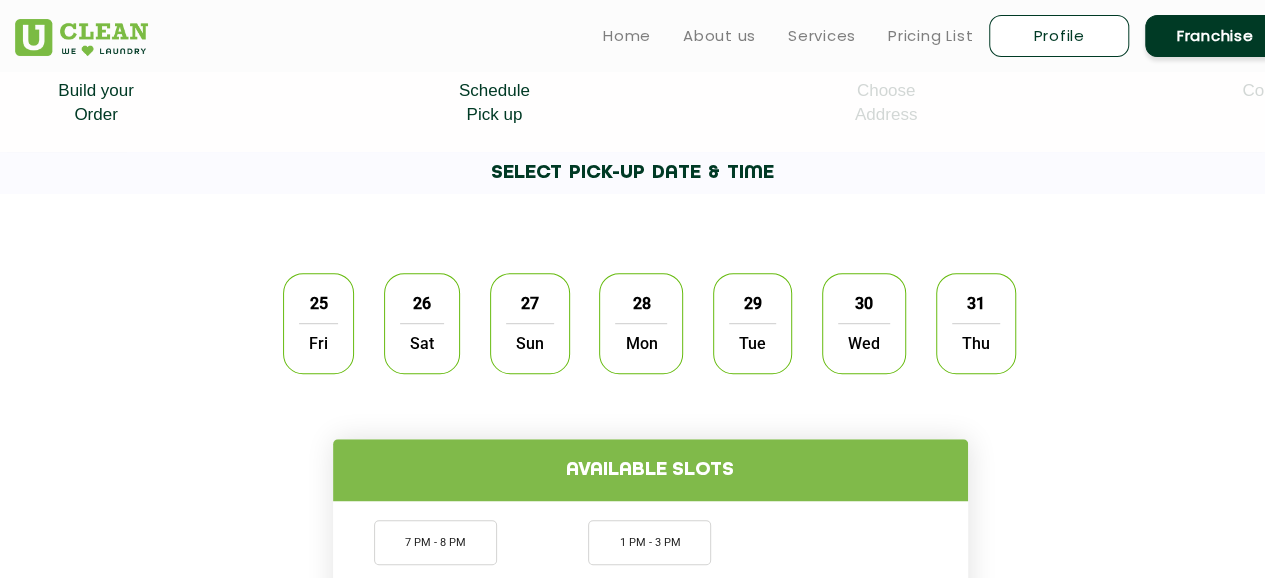 scroll, scrollTop: 576, scrollLeft: 0, axis: vertical 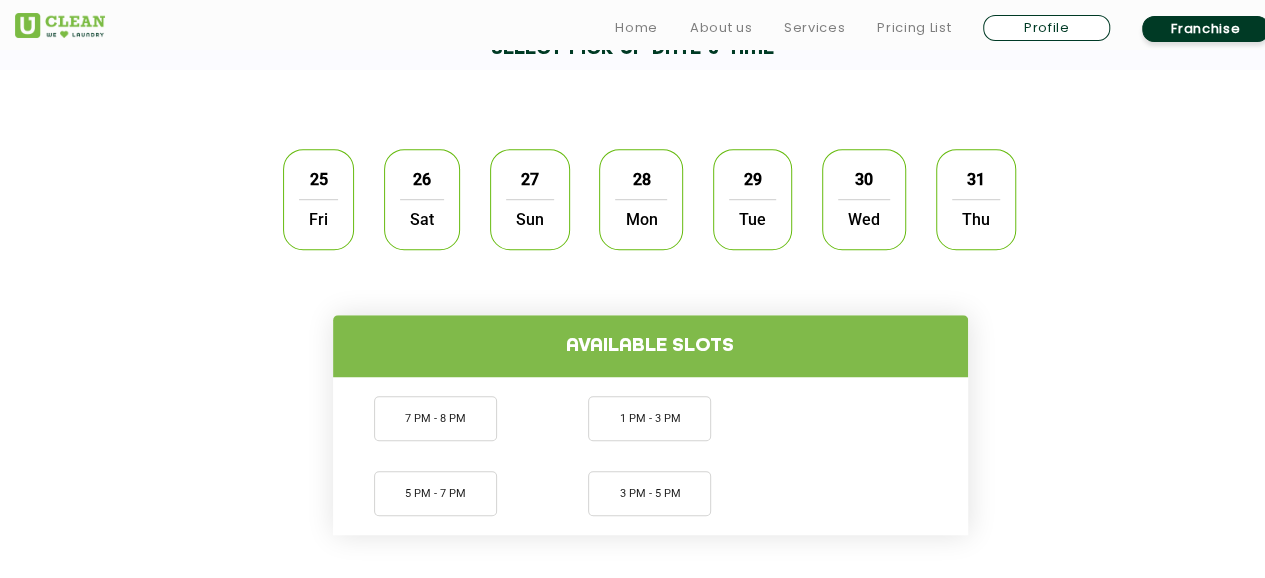click on "Fri" 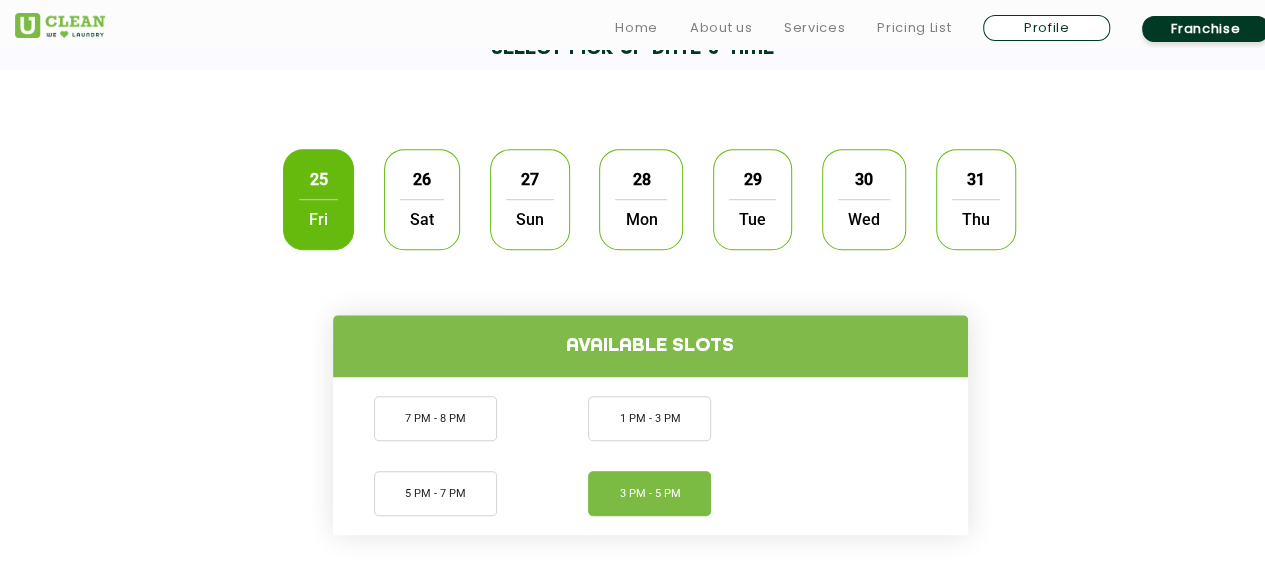 click on "3 PM - 5 PM" 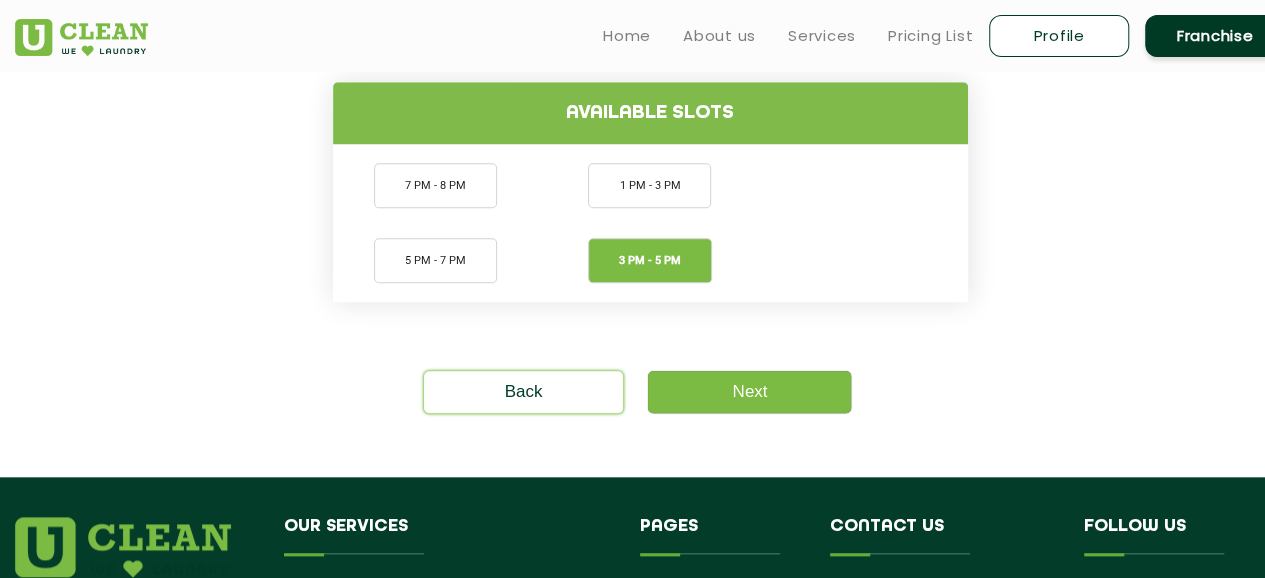 scroll, scrollTop: 810, scrollLeft: 0, axis: vertical 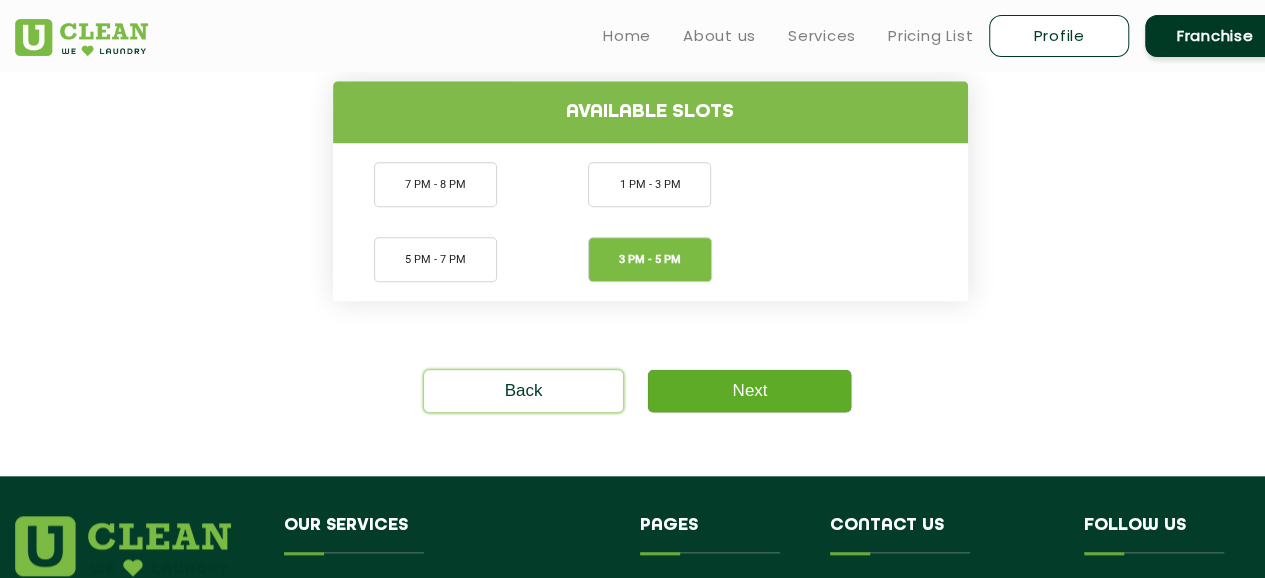 click on "Next" 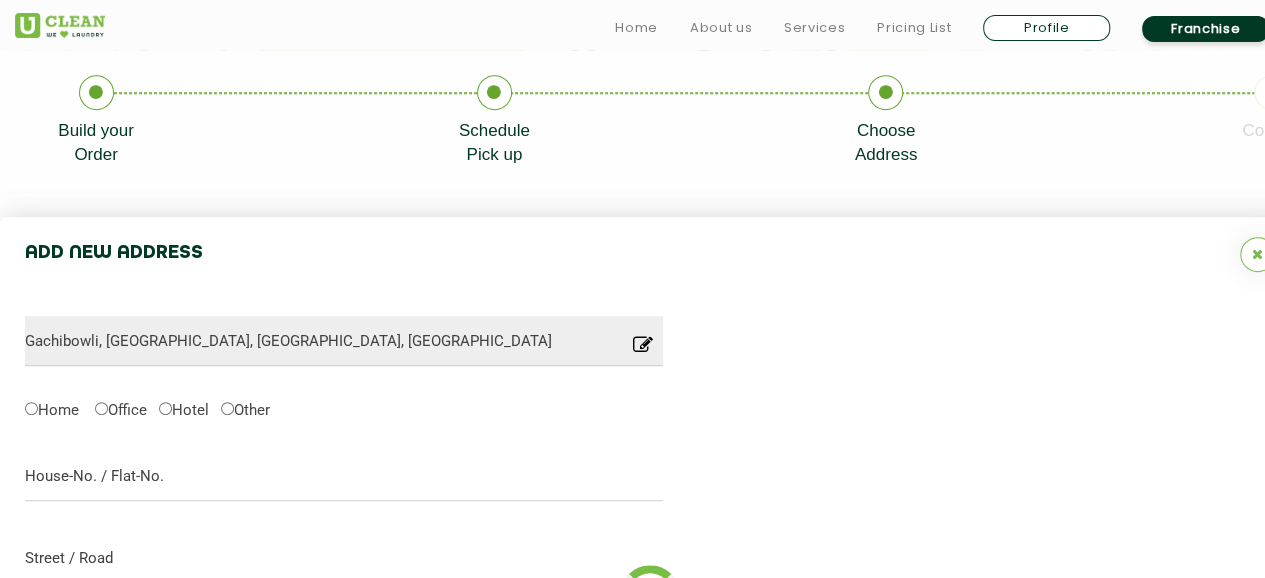scroll, scrollTop: 629, scrollLeft: 0, axis: vertical 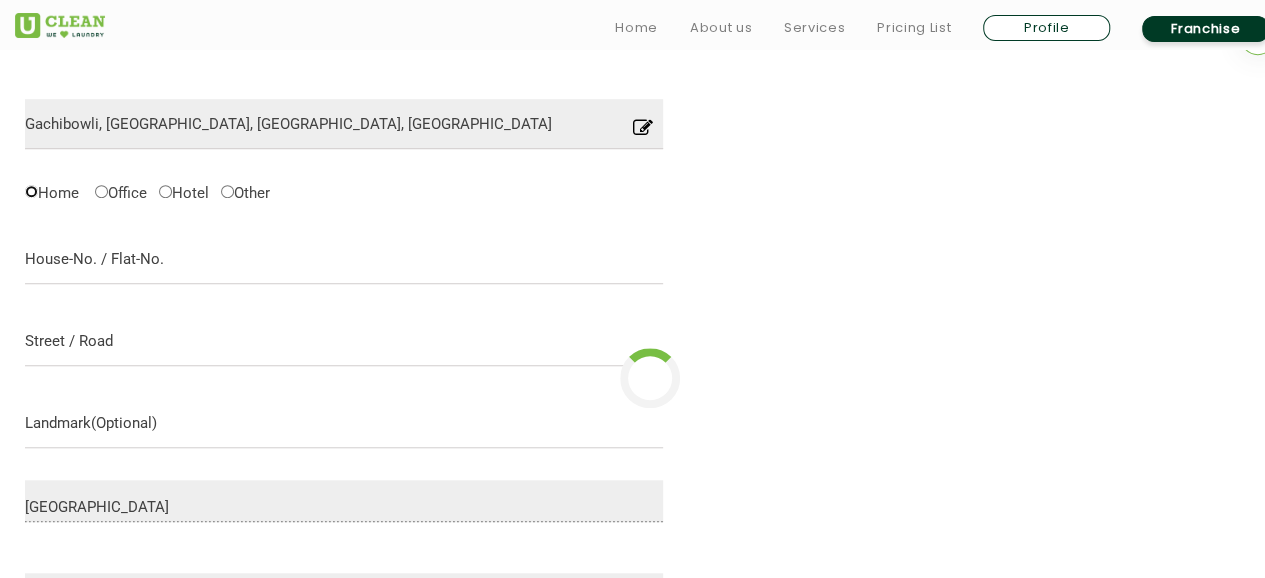 click on "Home" at bounding box center [31, 191] 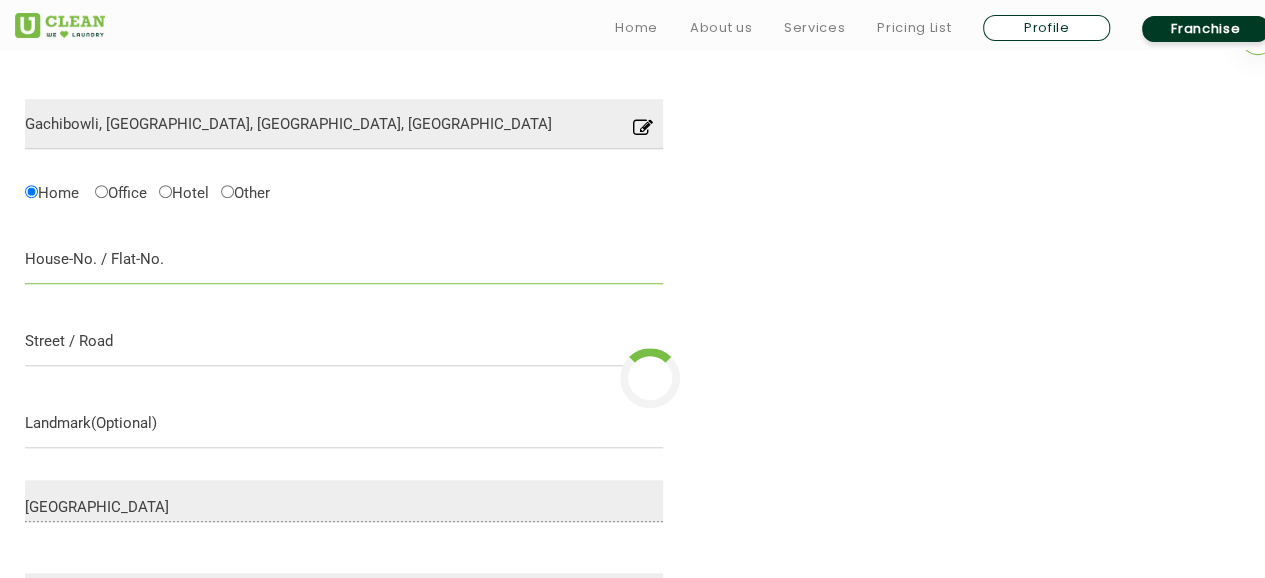 click at bounding box center [344, 259] 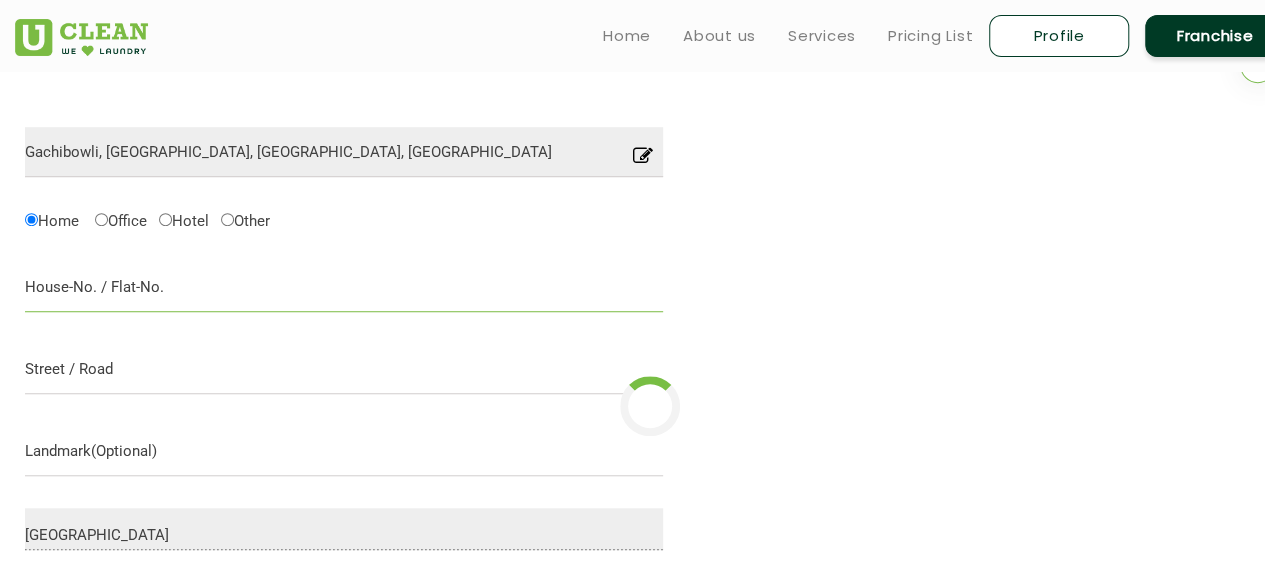 scroll, scrollTop: 600, scrollLeft: 0, axis: vertical 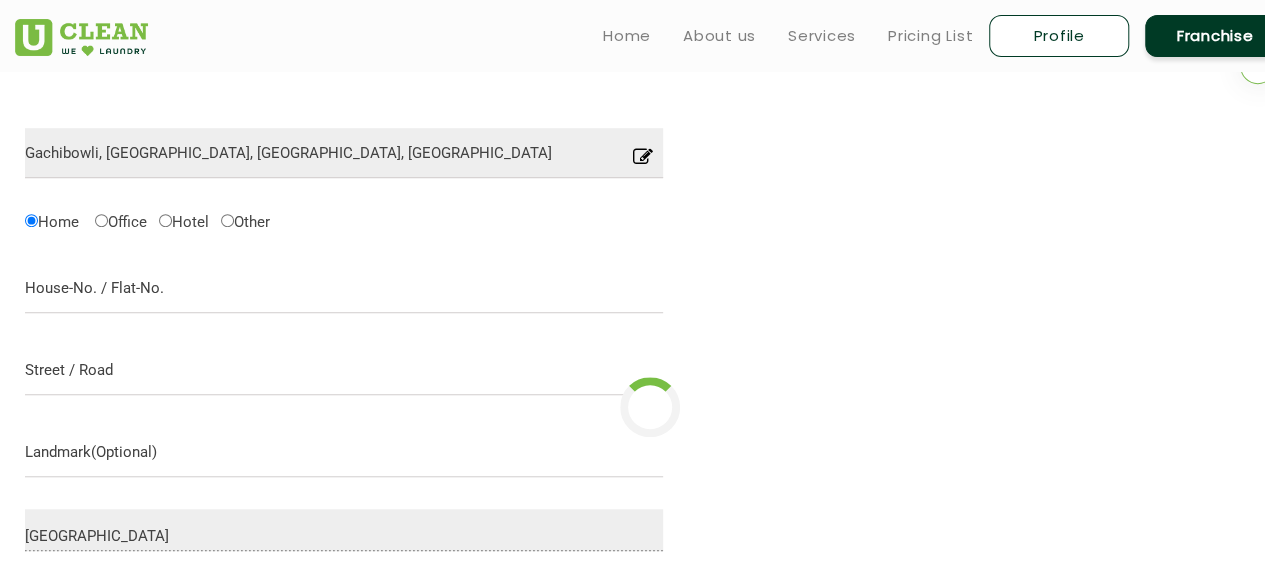 click at bounding box center (643, 162) 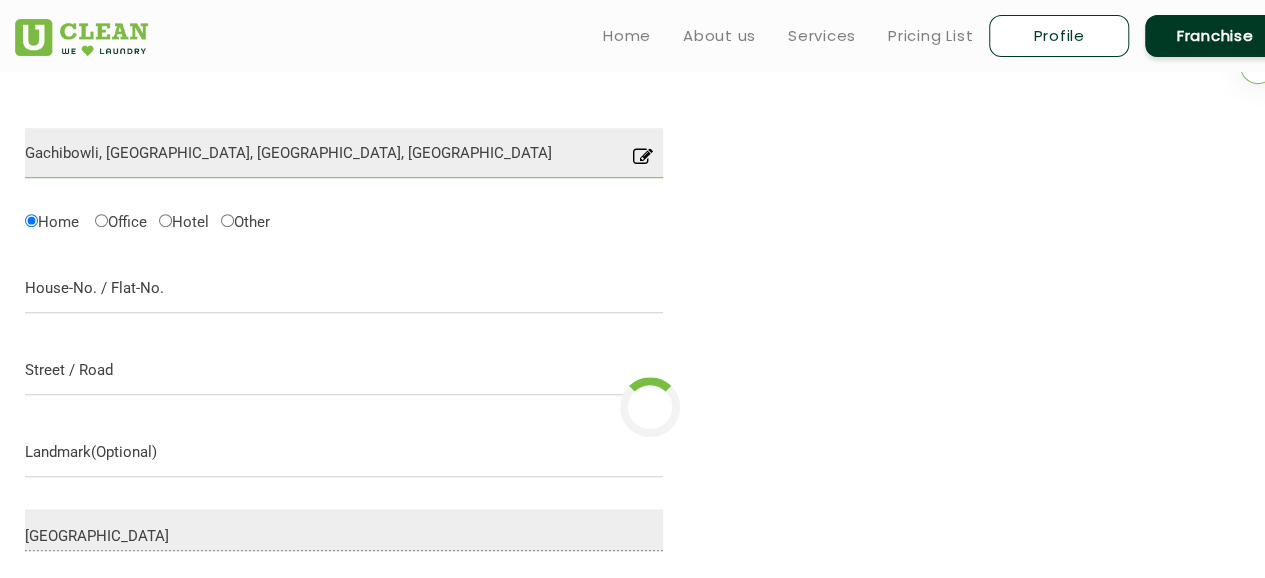click on "Gachibowli, [GEOGRAPHIC_DATA], [GEOGRAPHIC_DATA], [GEOGRAPHIC_DATA]" at bounding box center (344, 153) 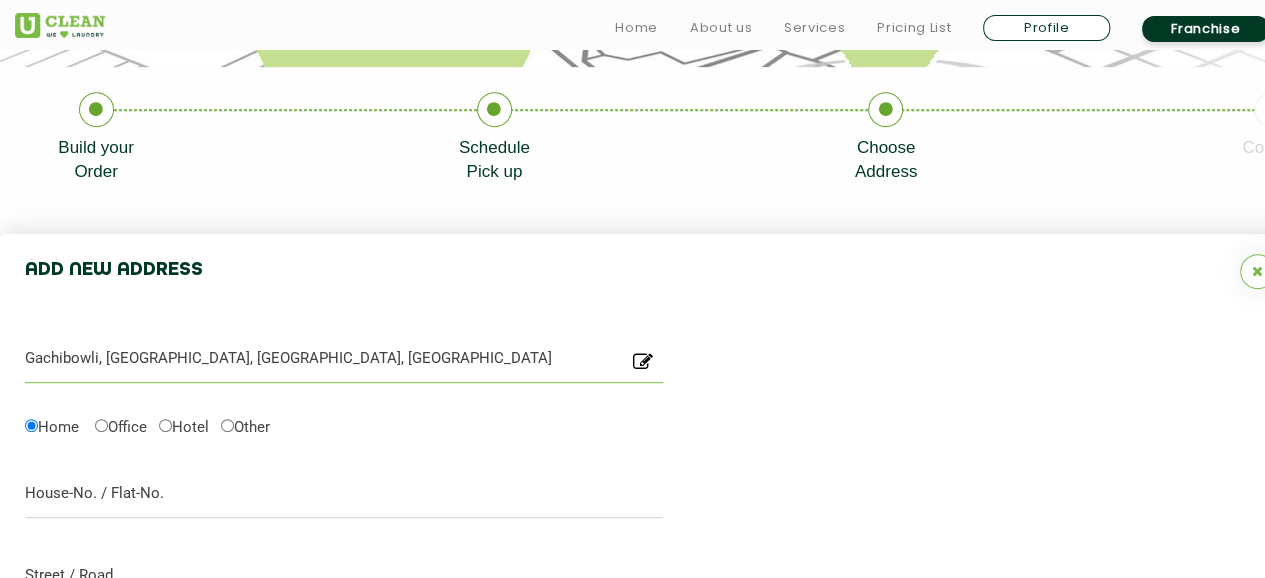 scroll, scrollTop: 595, scrollLeft: 0, axis: vertical 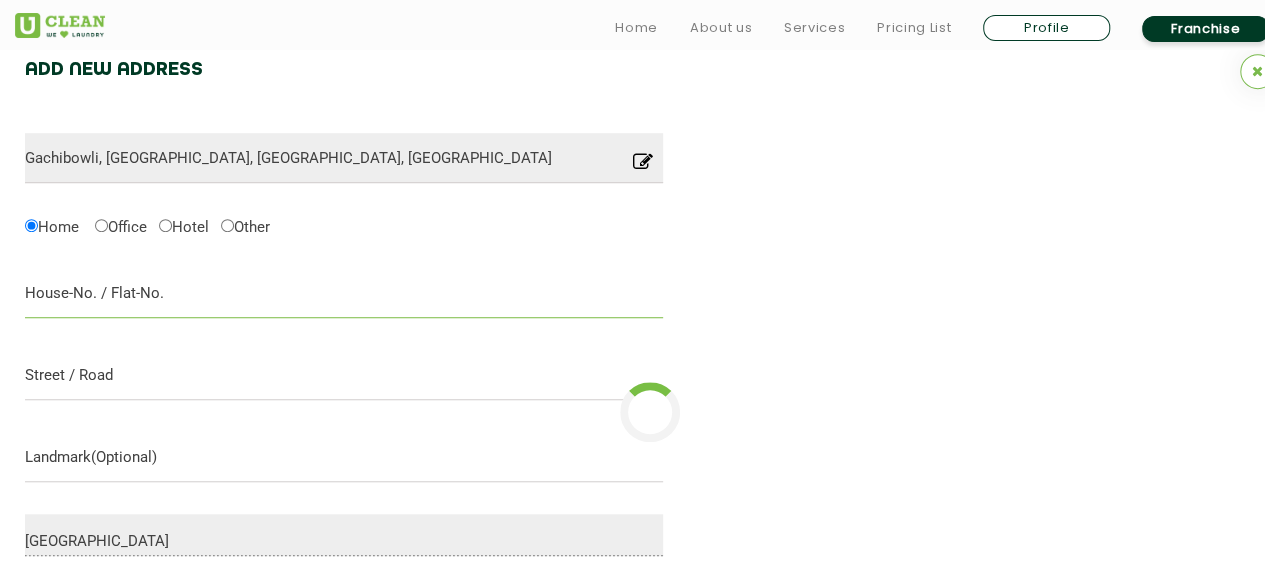 click at bounding box center [344, 293] 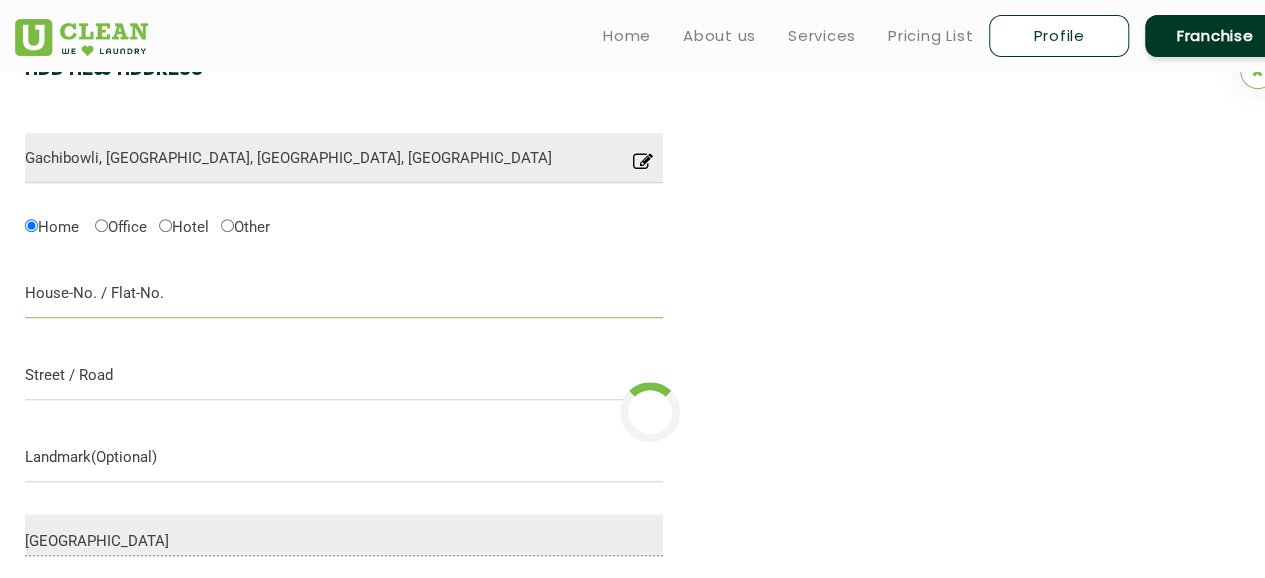 scroll, scrollTop: 344, scrollLeft: 0, axis: vertical 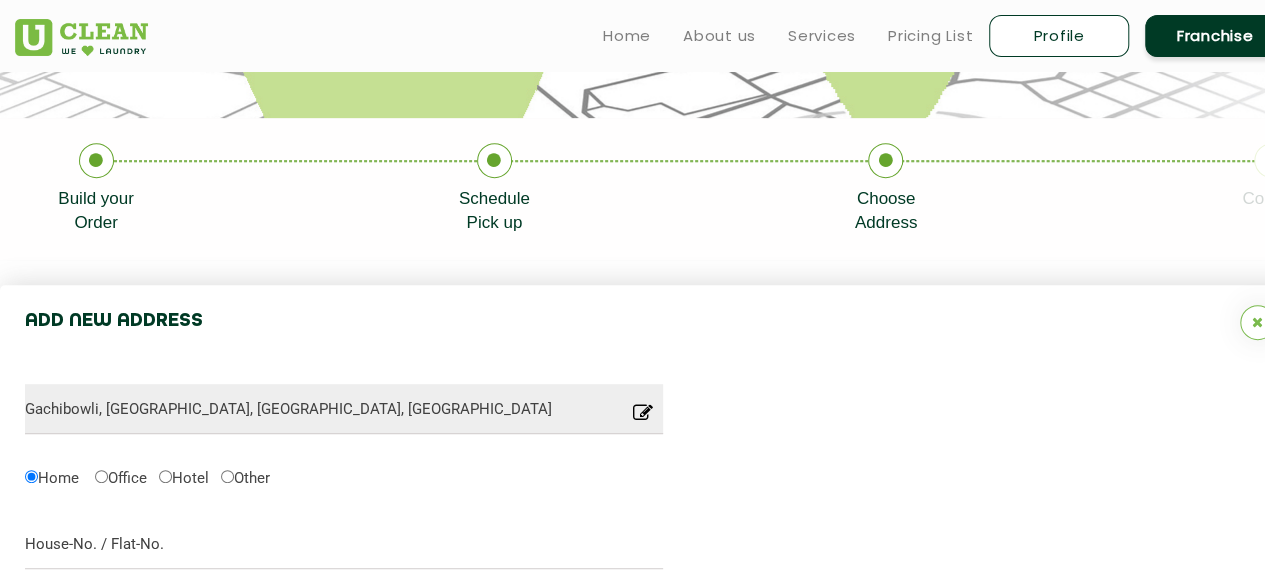 click 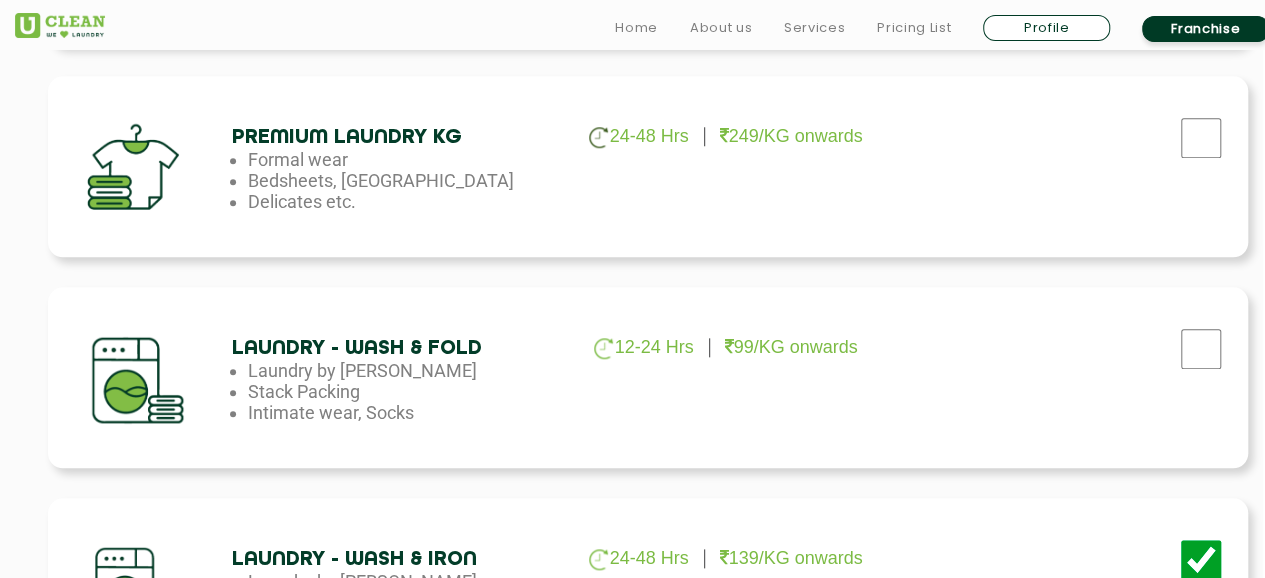 scroll, scrollTop: 911, scrollLeft: 3, axis: both 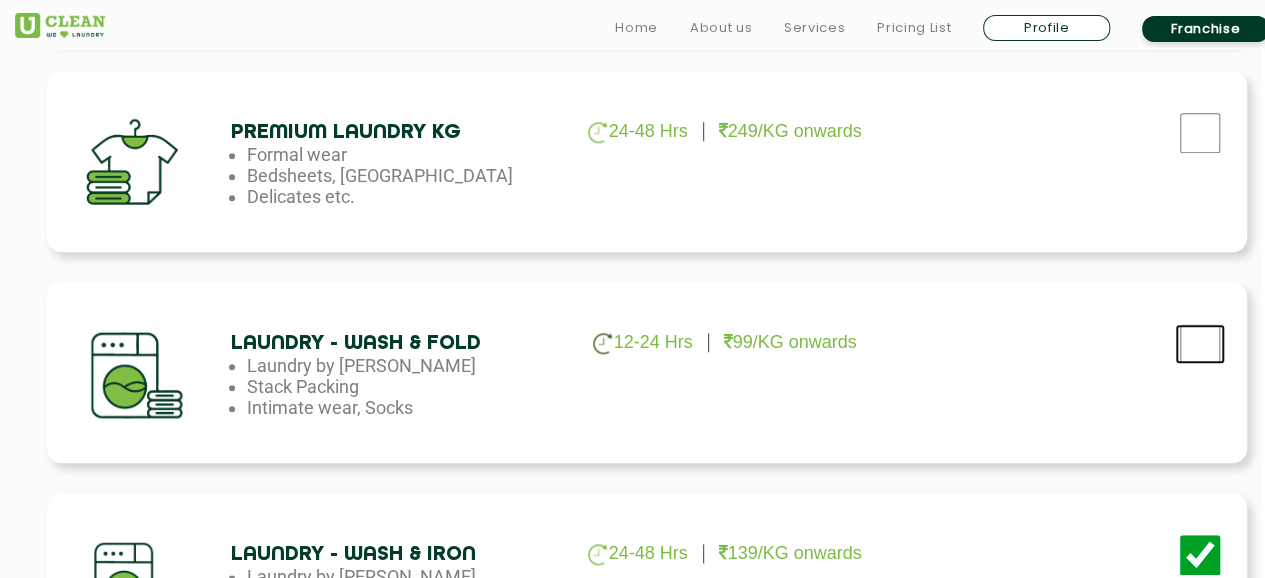 click at bounding box center [1200, -78] 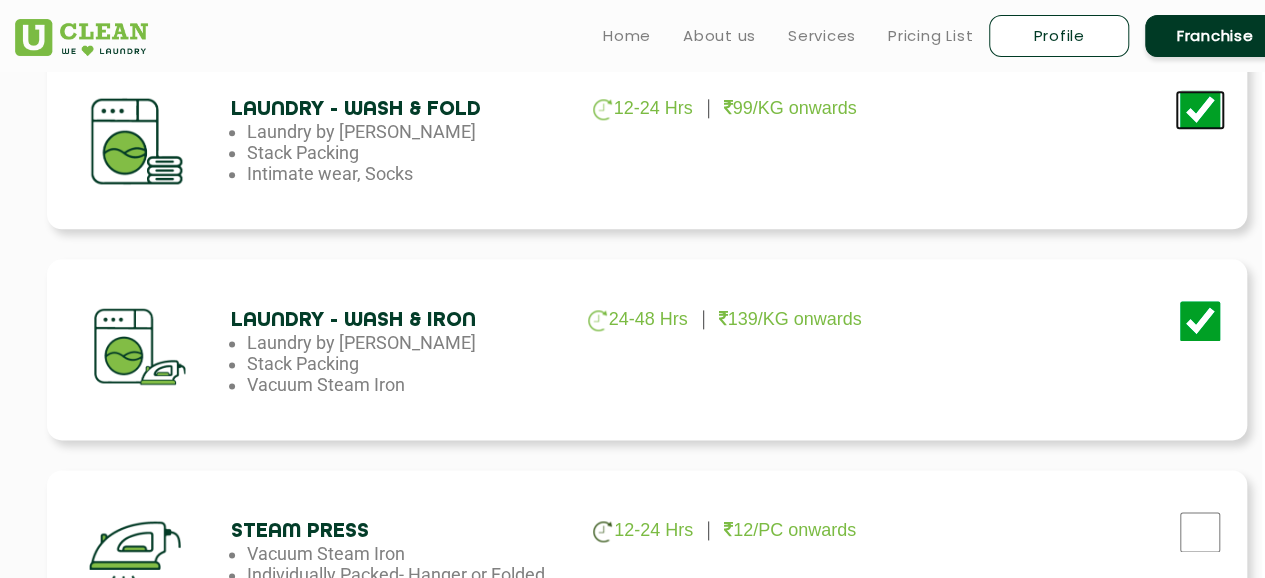scroll, scrollTop: 1138, scrollLeft: 3, axis: both 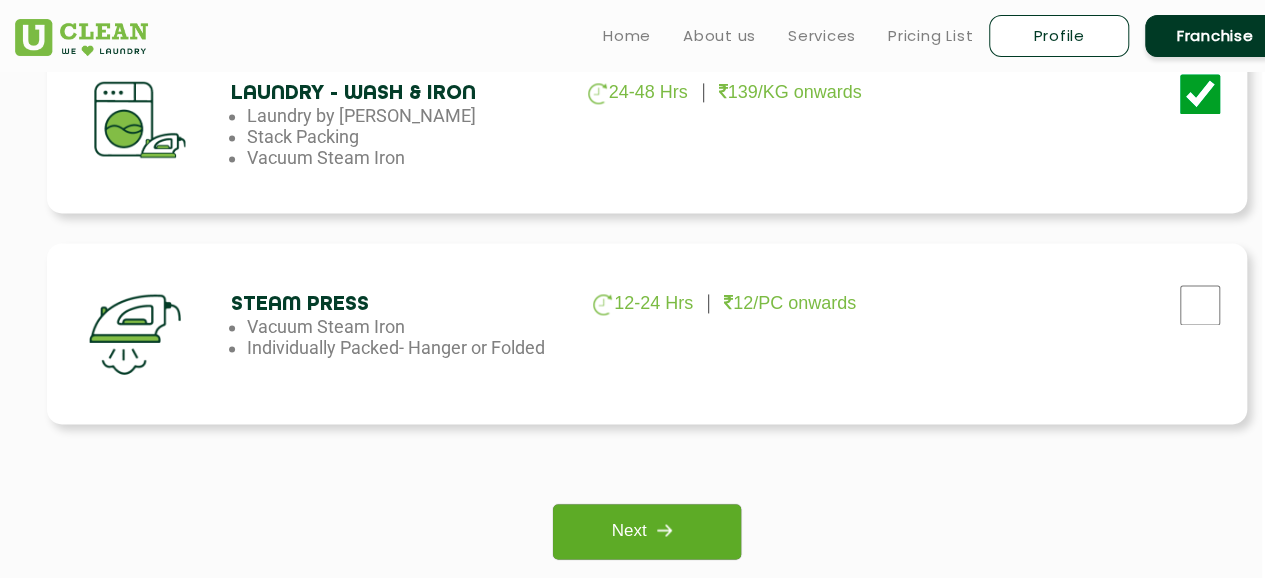 click at bounding box center [664, 530] 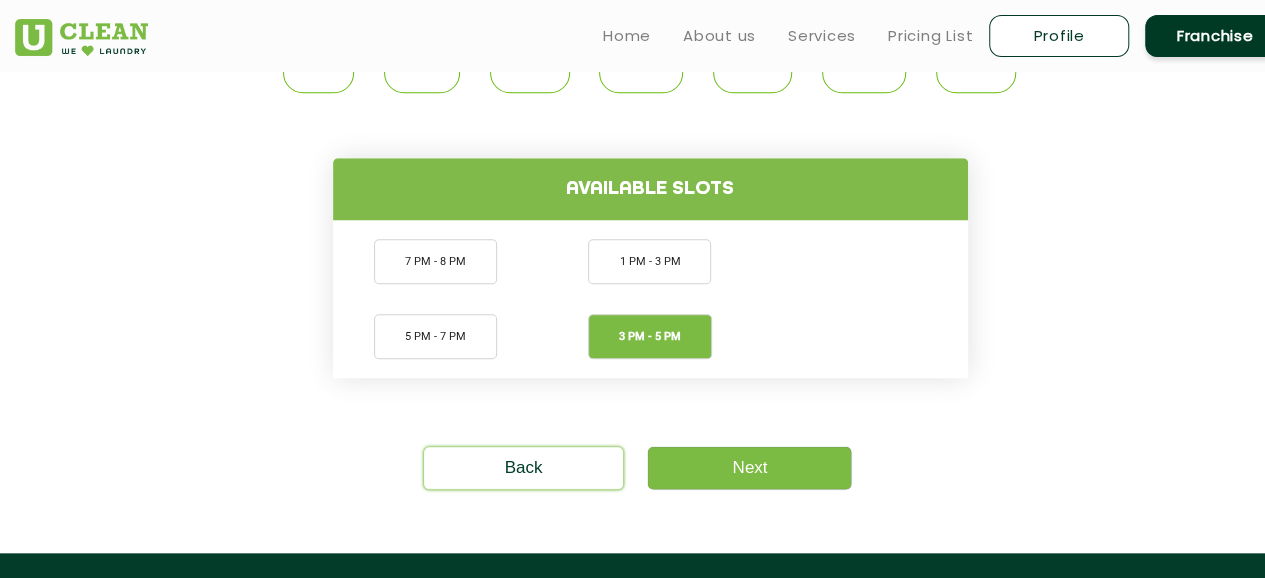 scroll, scrollTop: 787, scrollLeft: 0, axis: vertical 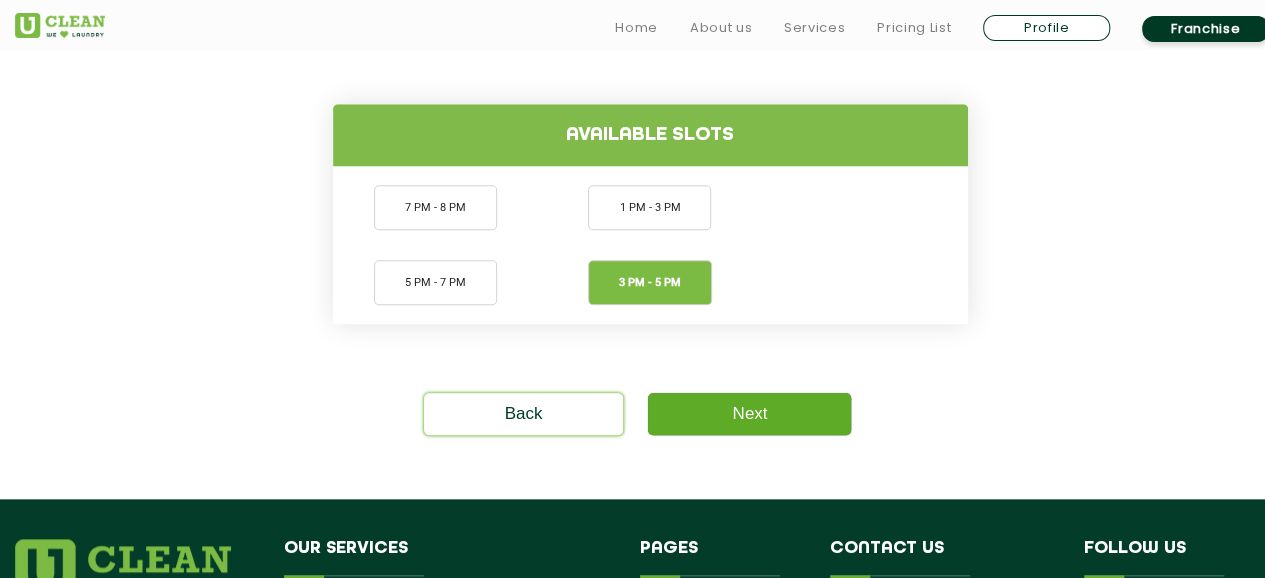 click on "Next" 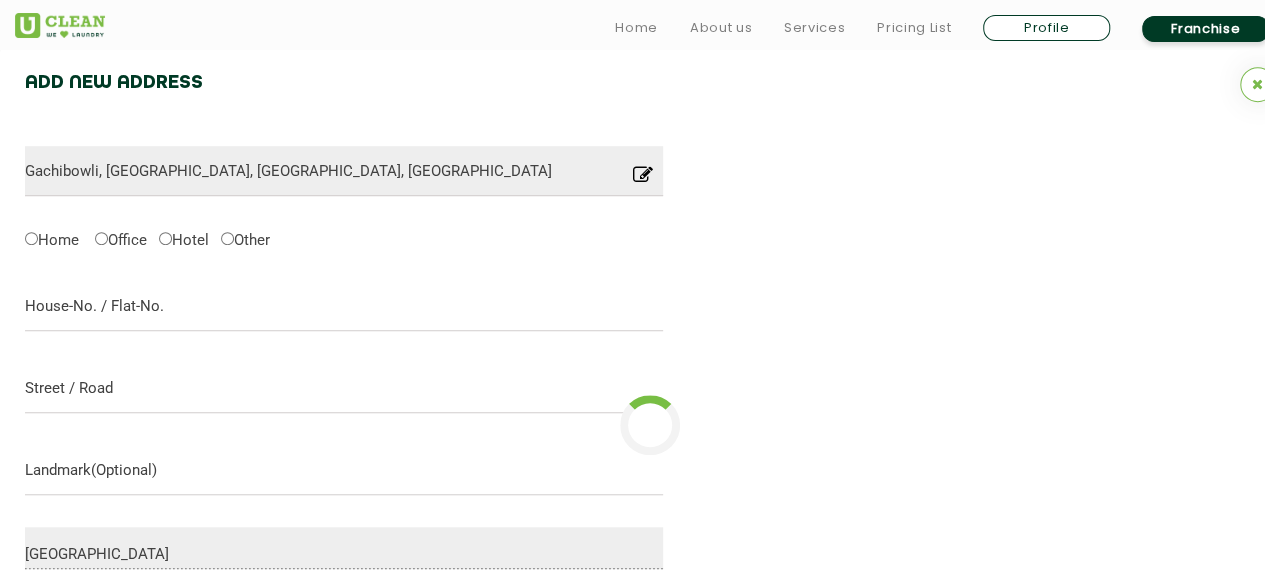 scroll, scrollTop: 629, scrollLeft: 0, axis: vertical 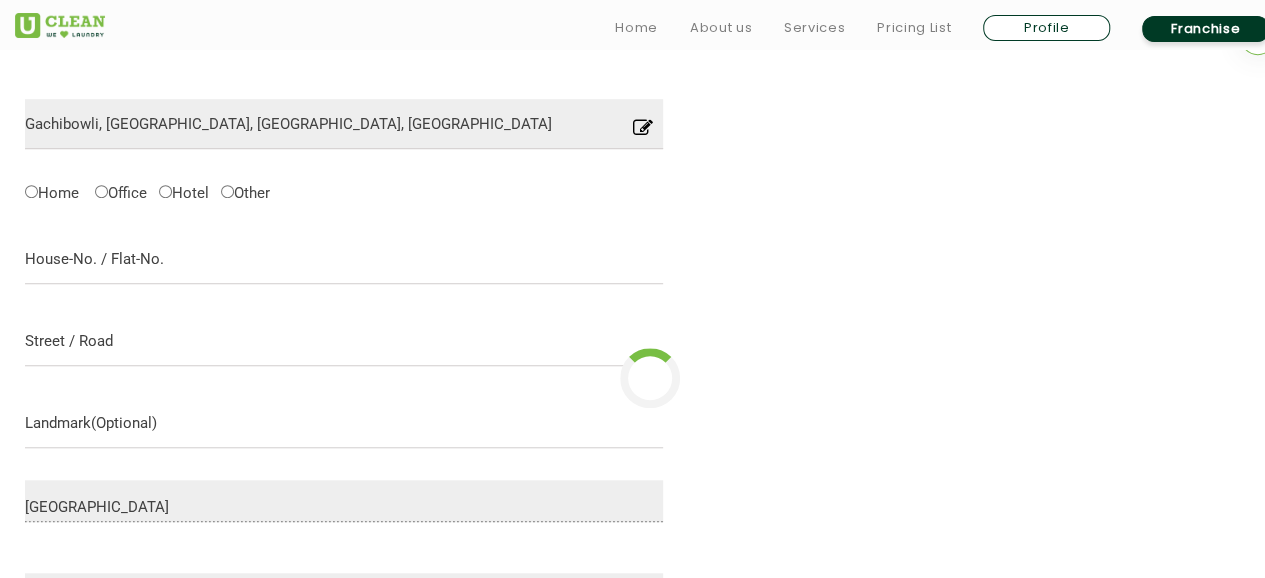 click on "Home" at bounding box center [52, 191] 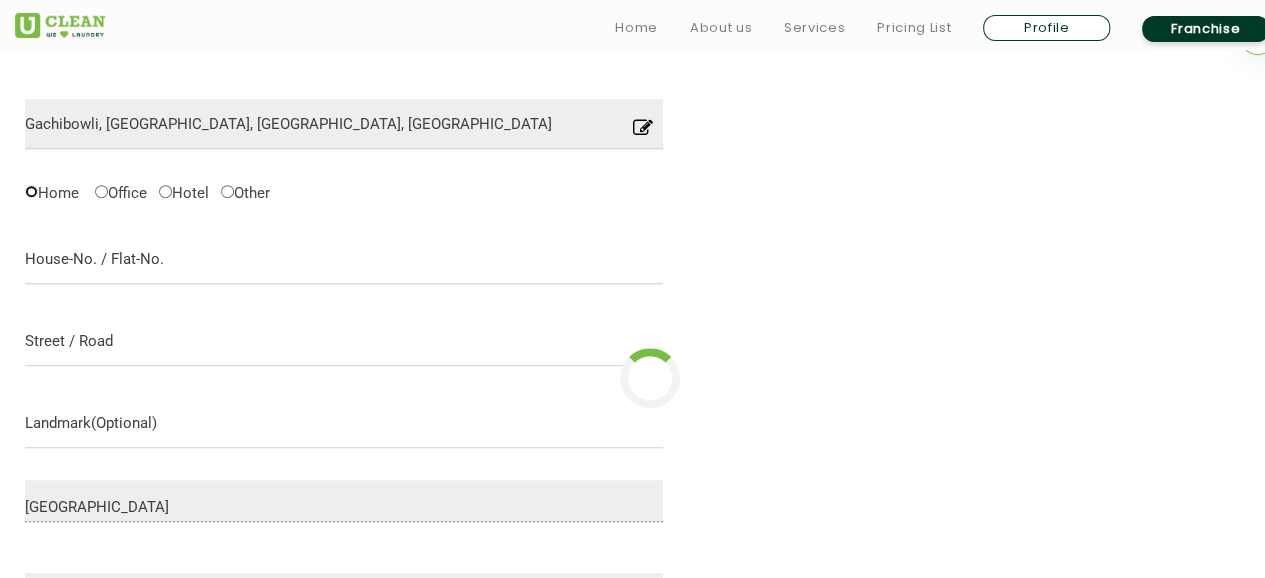 click on "Home" at bounding box center (31, 191) 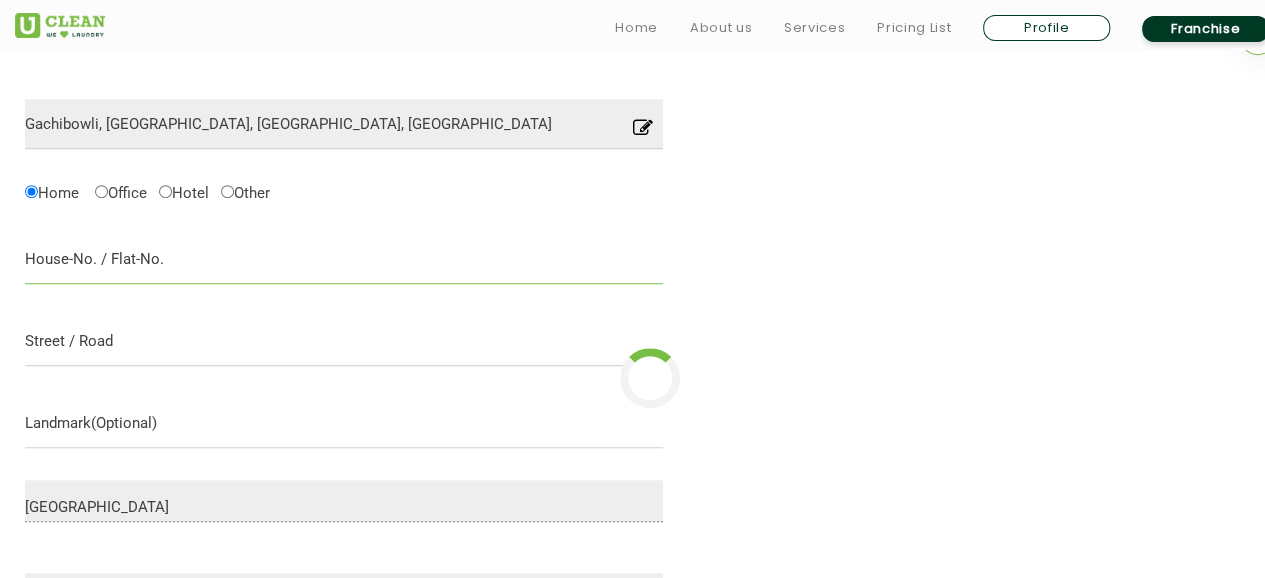click at bounding box center (344, 259) 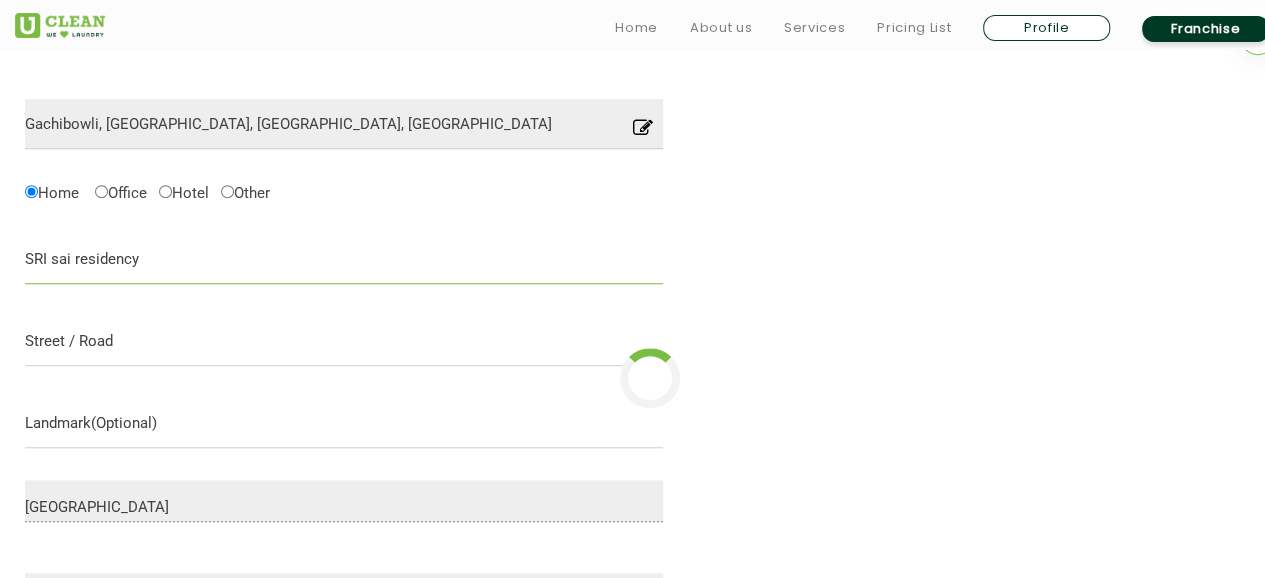 type on "SRI sai residency" 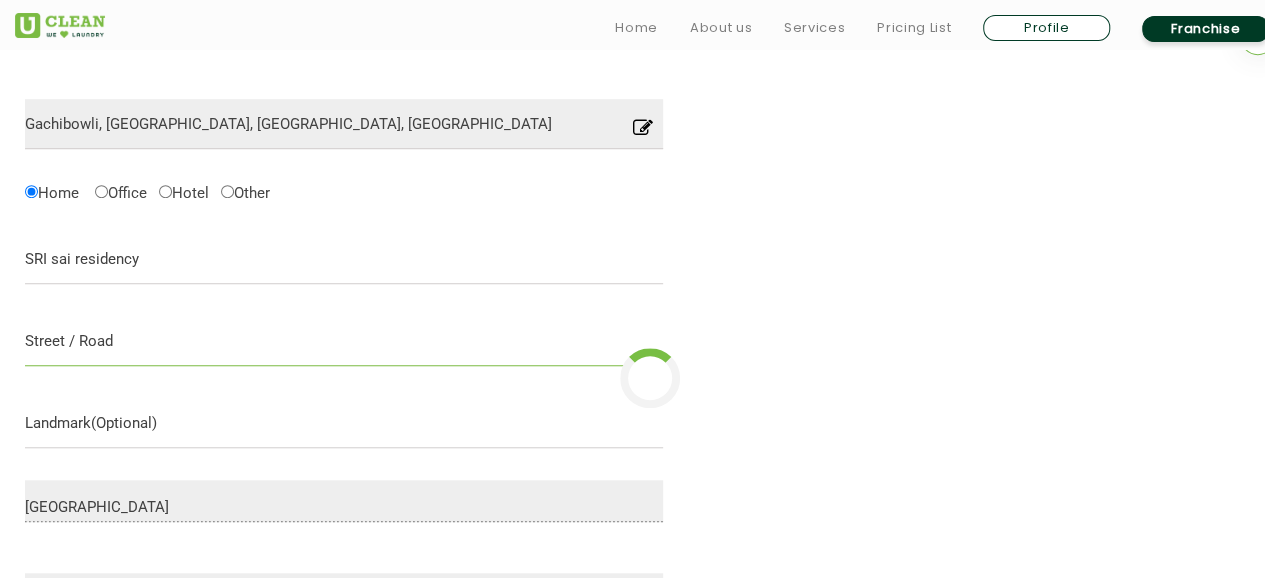 click at bounding box center [344, 341] 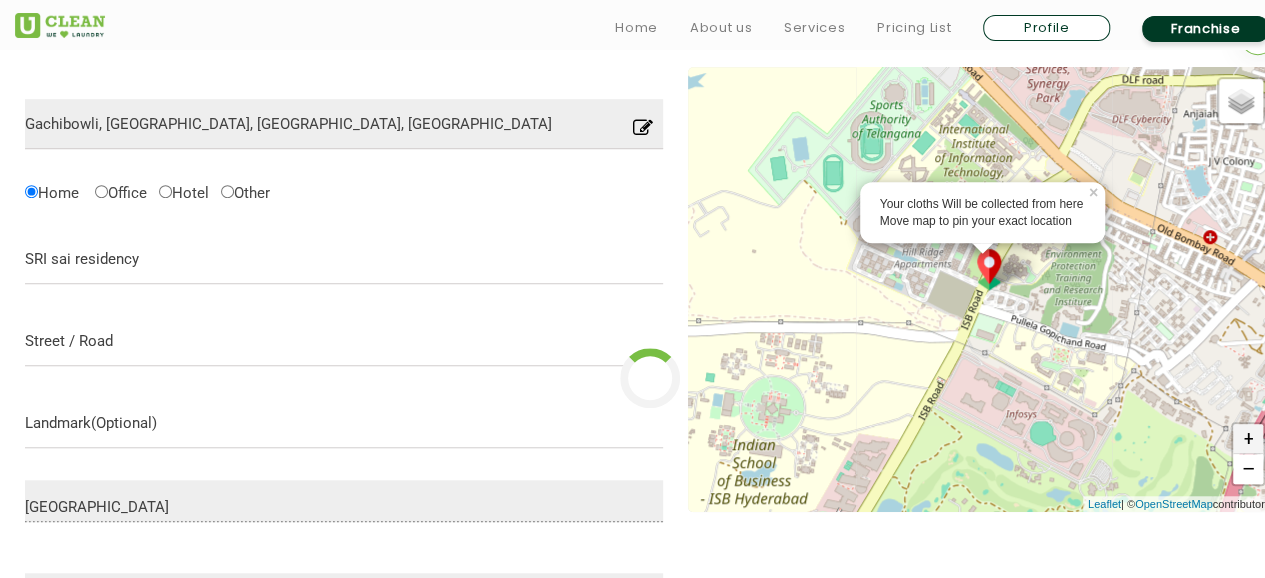 click on "+" at bounding box center (1248, 439) 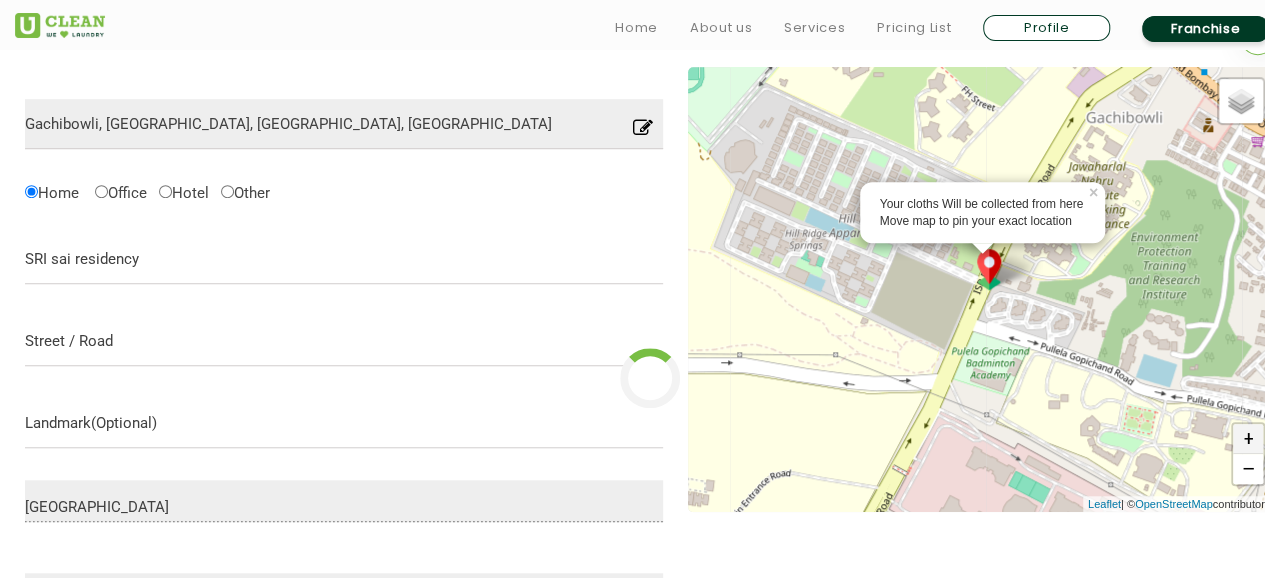 click on "+" at bounding box center [1248, 439] 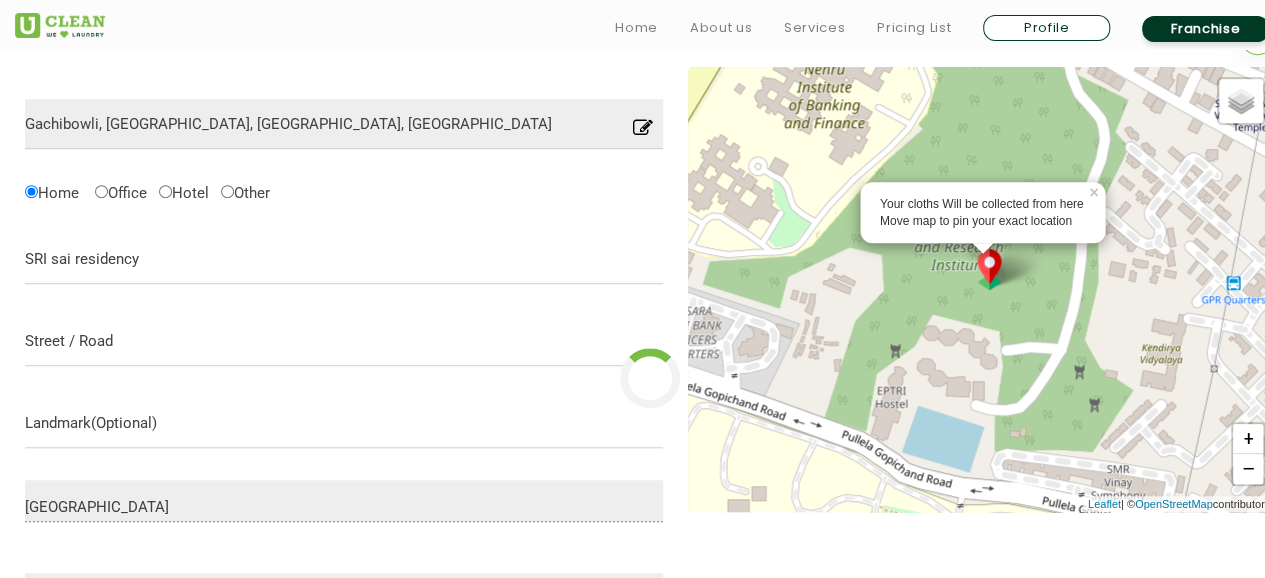 drag, startPoint x: 1038, startPoint y: 410, endPoint x: 690, endPoint y: 268, distance: 375.85635 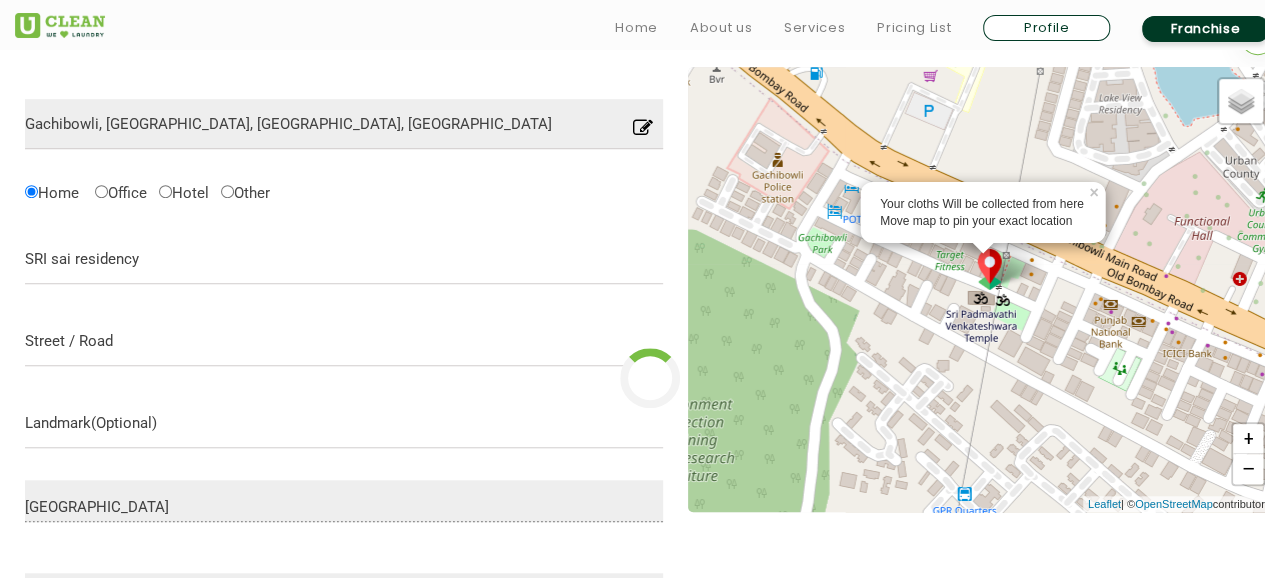 drag, startPoint x: 1164, startPoint y: 335, endPoint x: 862, endPoint y: 632, distance: 423.57172 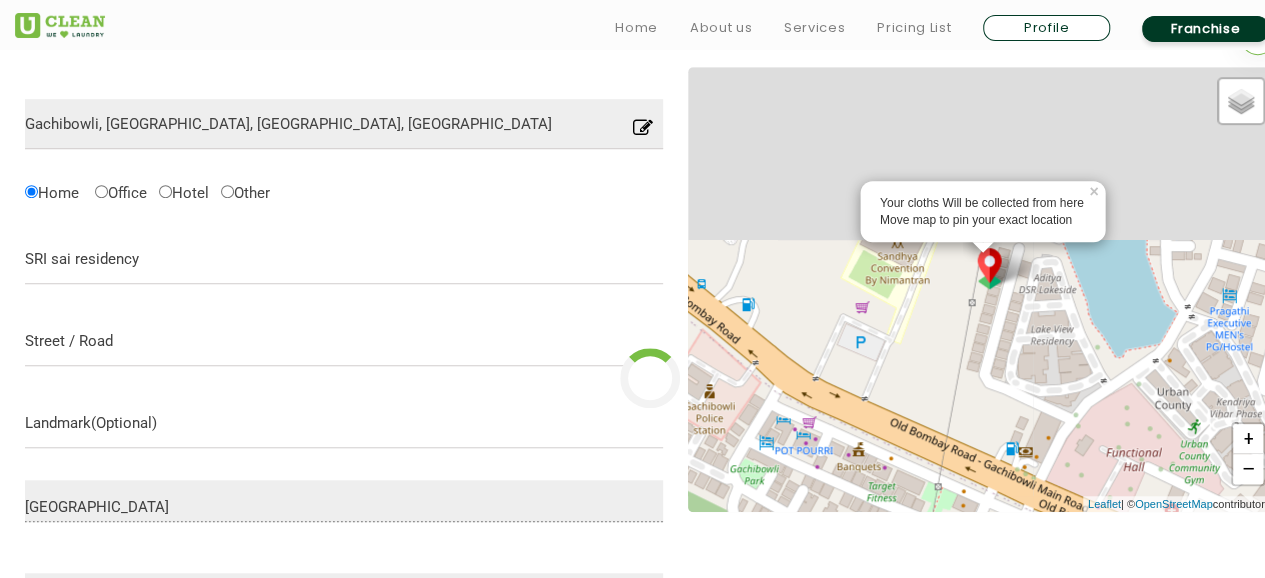 drag, startPoint x: 1054, startPoint y: 451, endPoint x: 1046, endPoint y: 507, distance: 56.568542 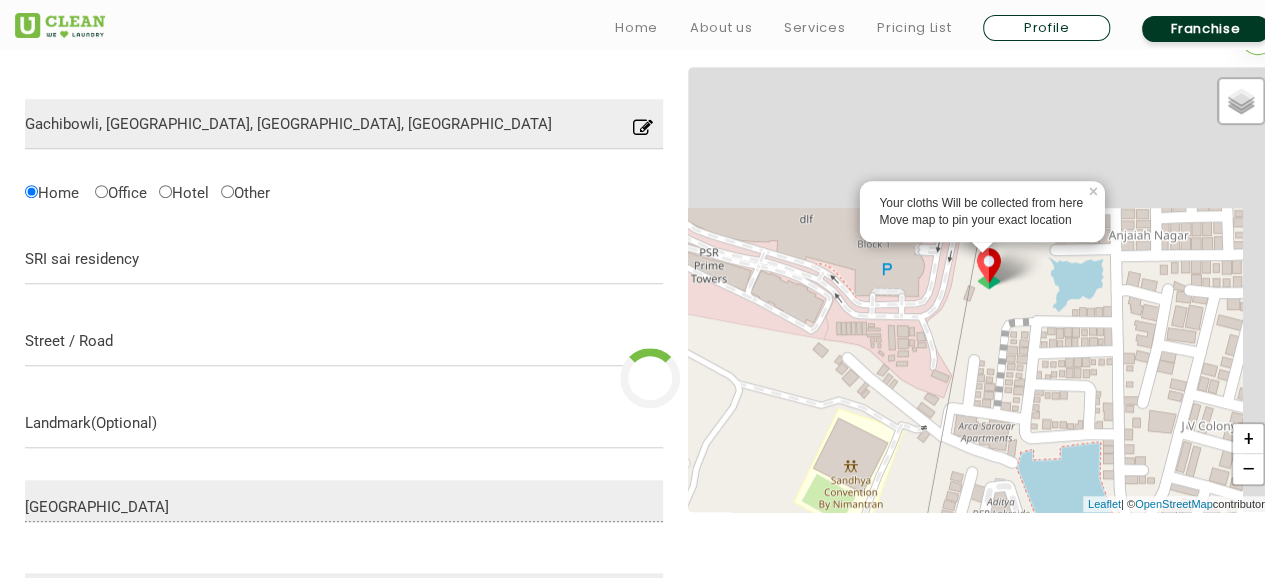 drag, startPoint x: 1095, startPoint y: 341, endPoint x: 1044, endPoint y: 613, distance: 276.73996 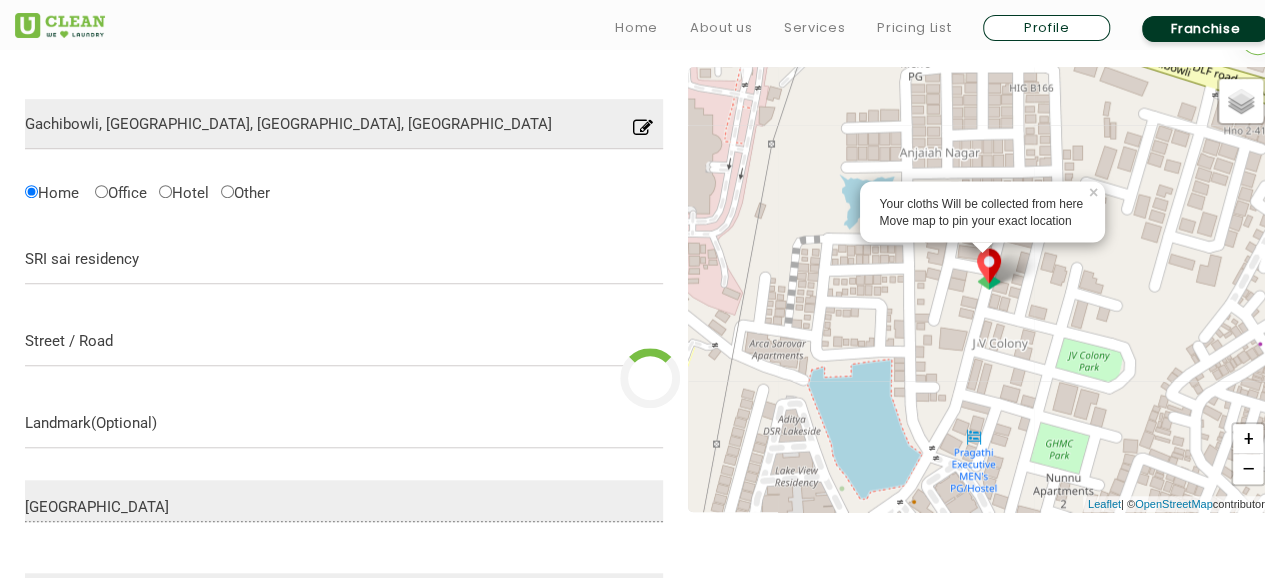 drag, startPoint x: 1128, startPoint y: 331, endPoint x: 853, endPoint y: 152, distance: 328.12497 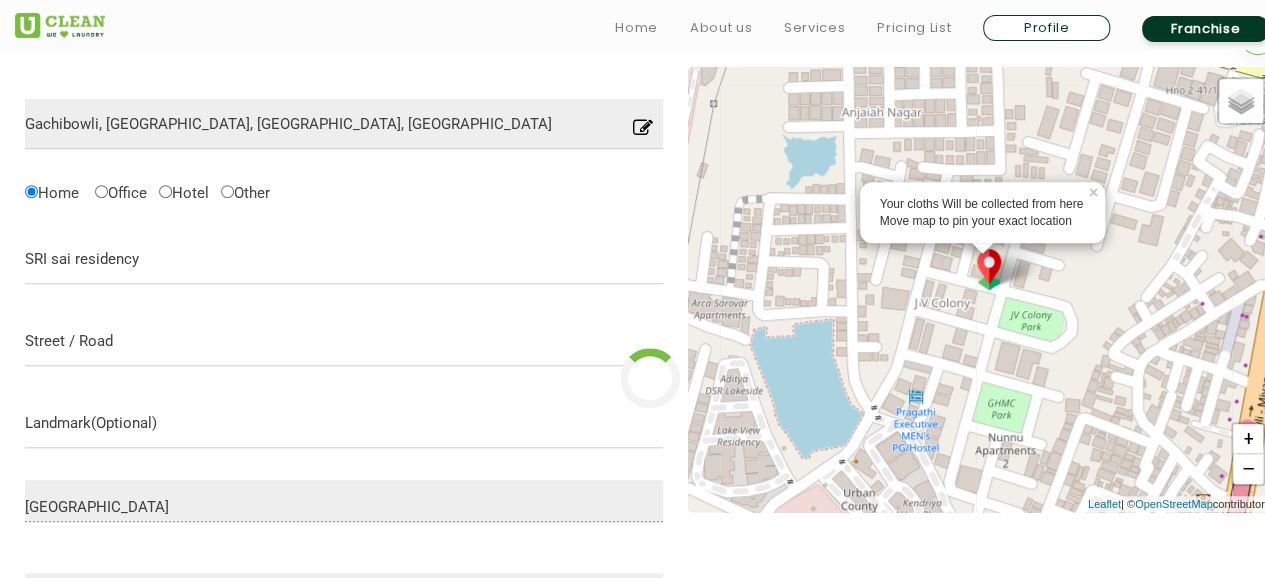 drag, startPoint x: 1148, startPoint y: 317, endPoint x: 940, endPoint y: 486, distance: 268.00186 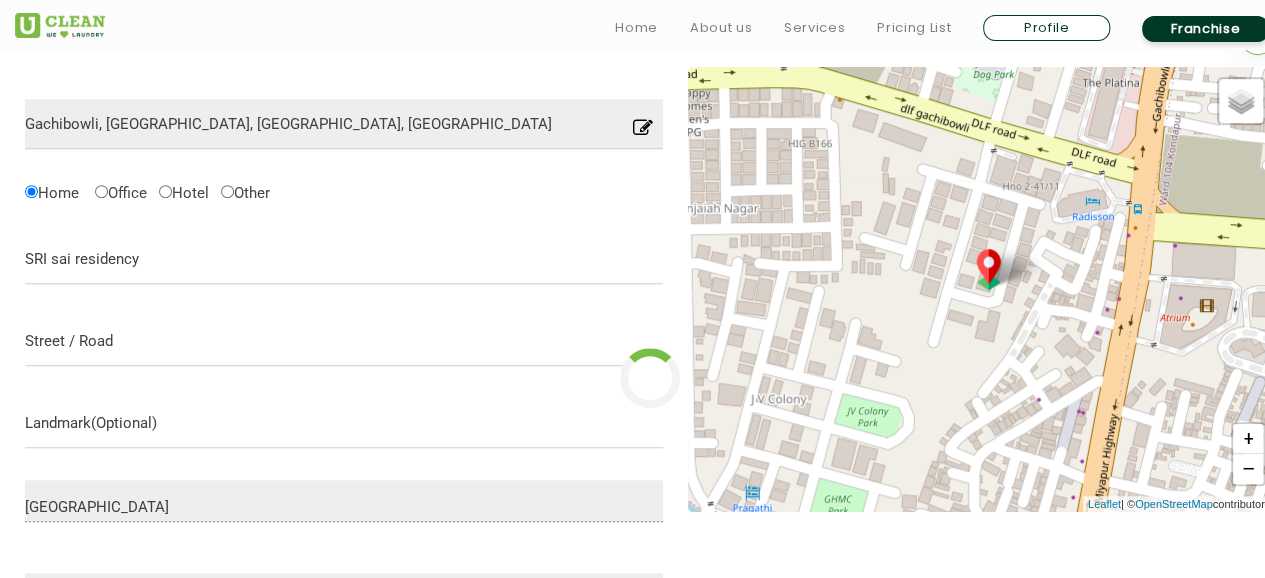 drag, startPoint x: 1138, startPoint y: 261, endPoint x: 966, endPoint y: 369, distance: 203.09604 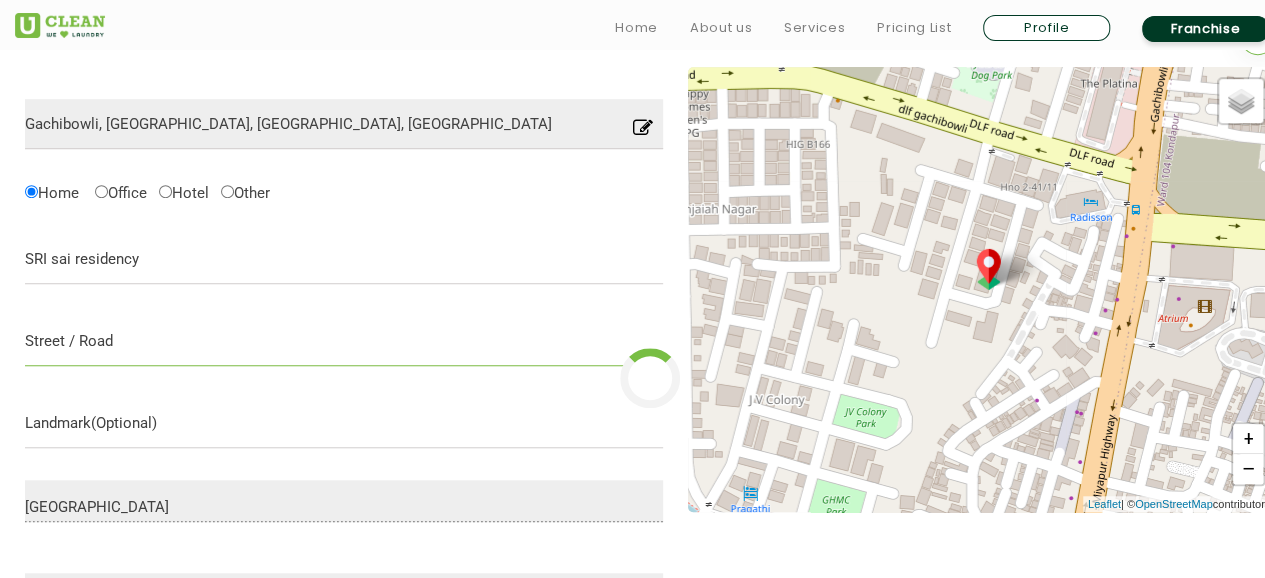 click at bounding box center (344, 341) 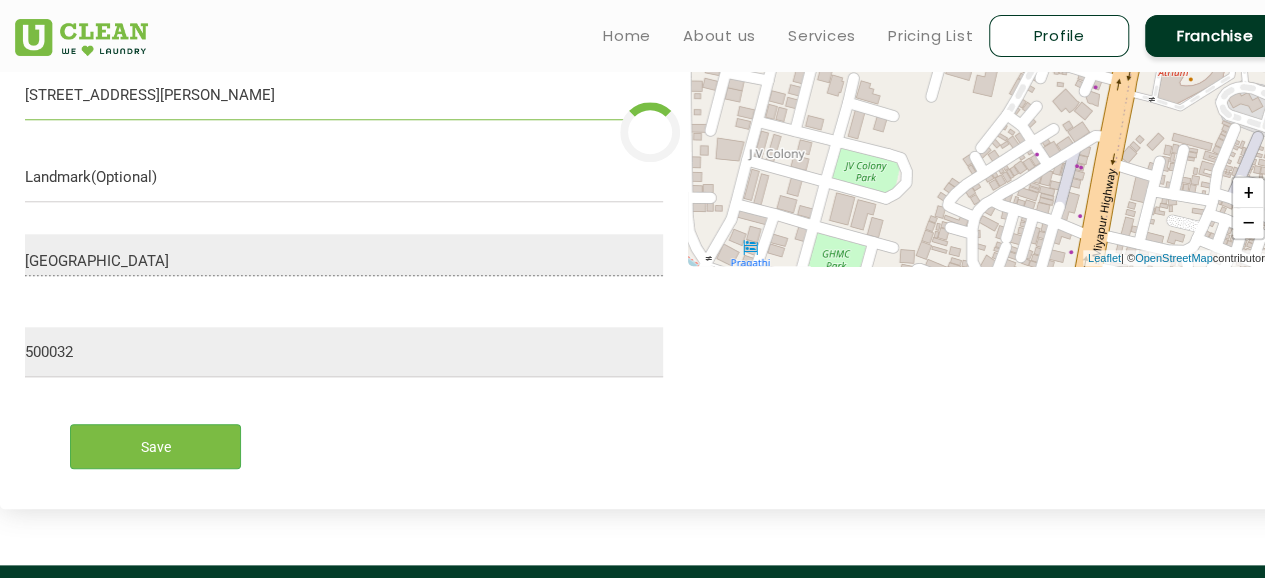 scroll, scrollTop: 886, scrollLeft: 0, axis: vertical 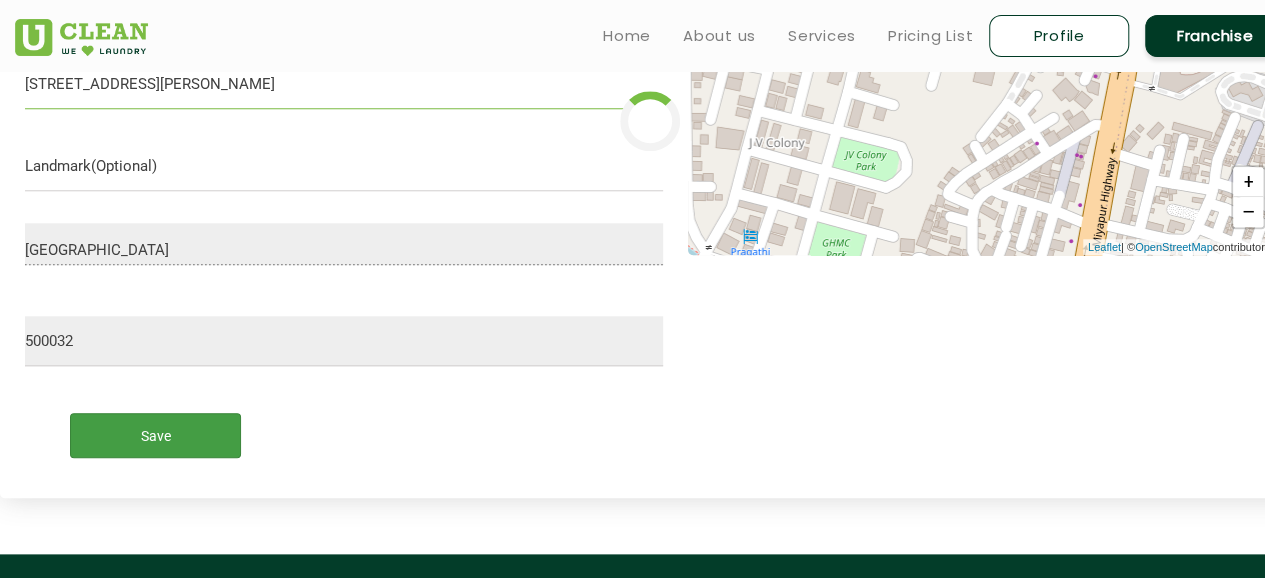 type on "[STREET_ADDRESS][PERSON_NAME]" 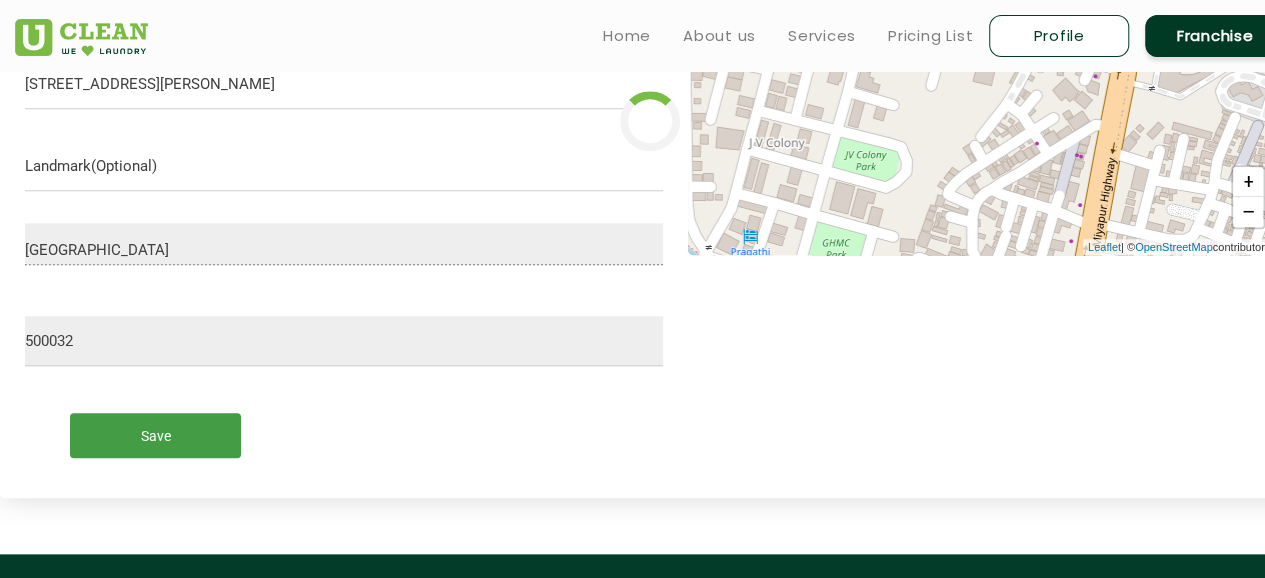 click on "Save" at bounding box center (155, 435) 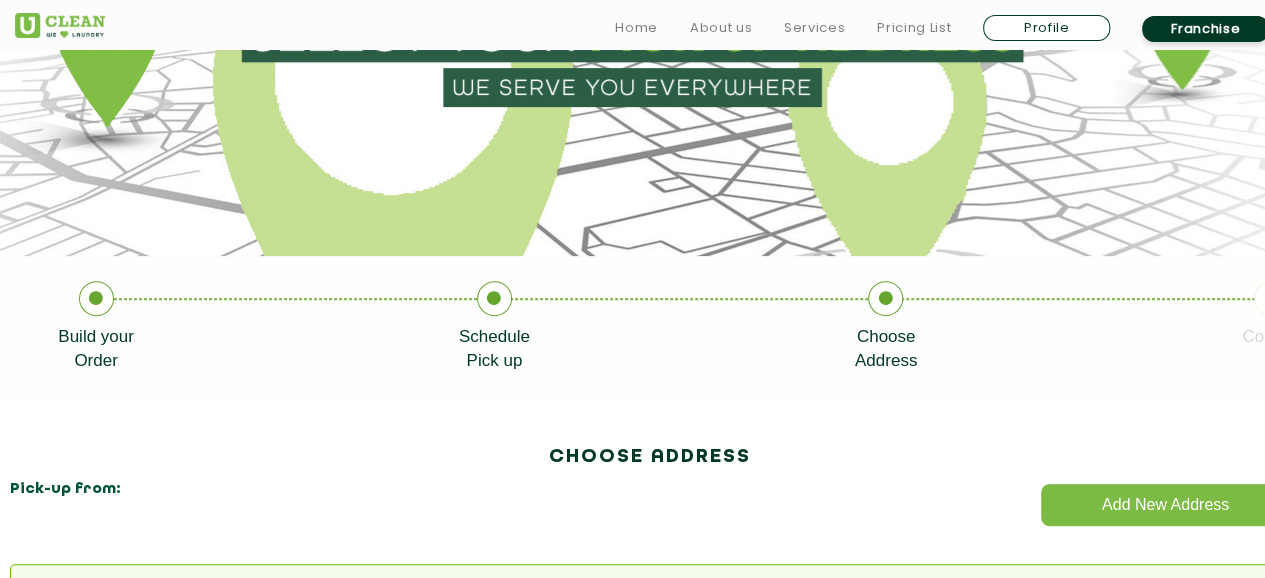 scroll, scrollTop: 487, scrollLeft: 0, axis: vertical 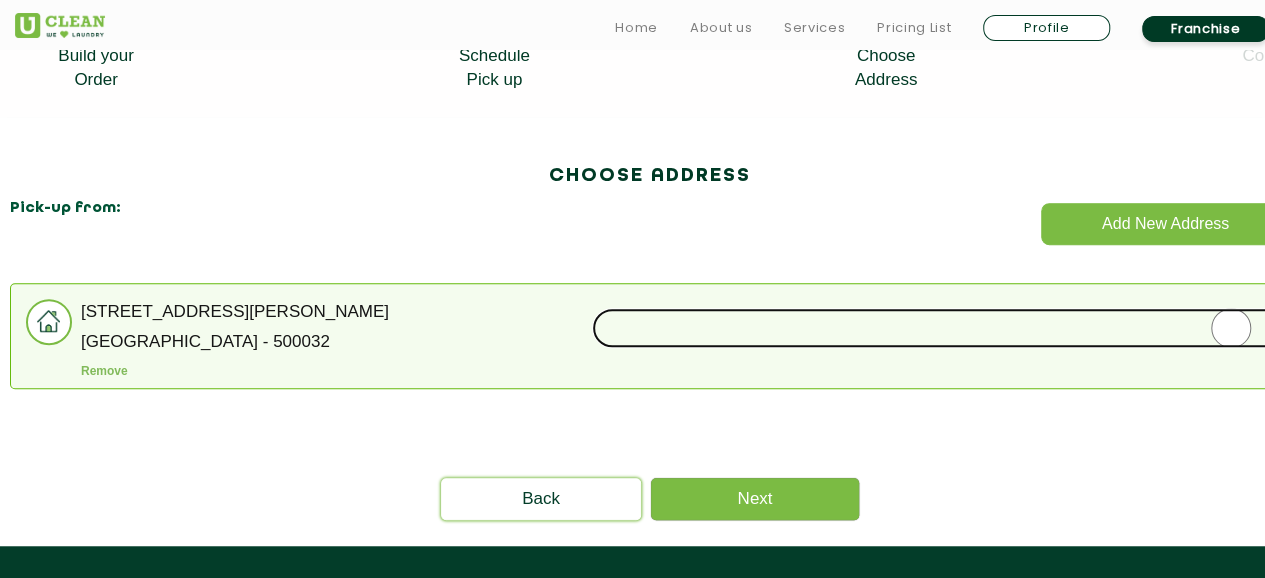 click 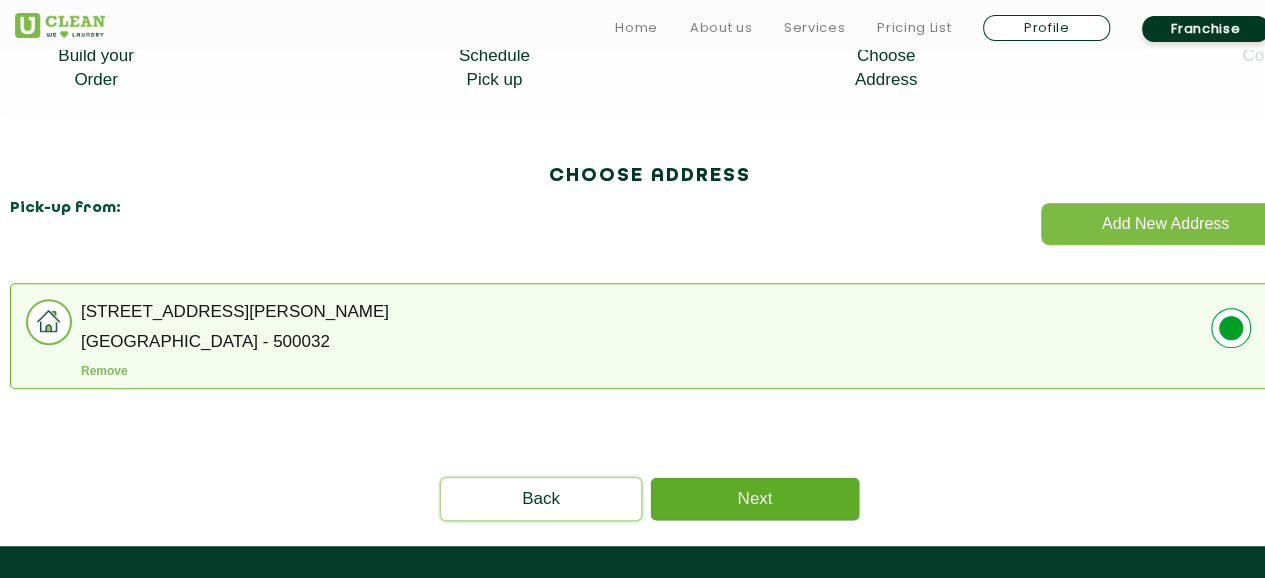 click on "Next" 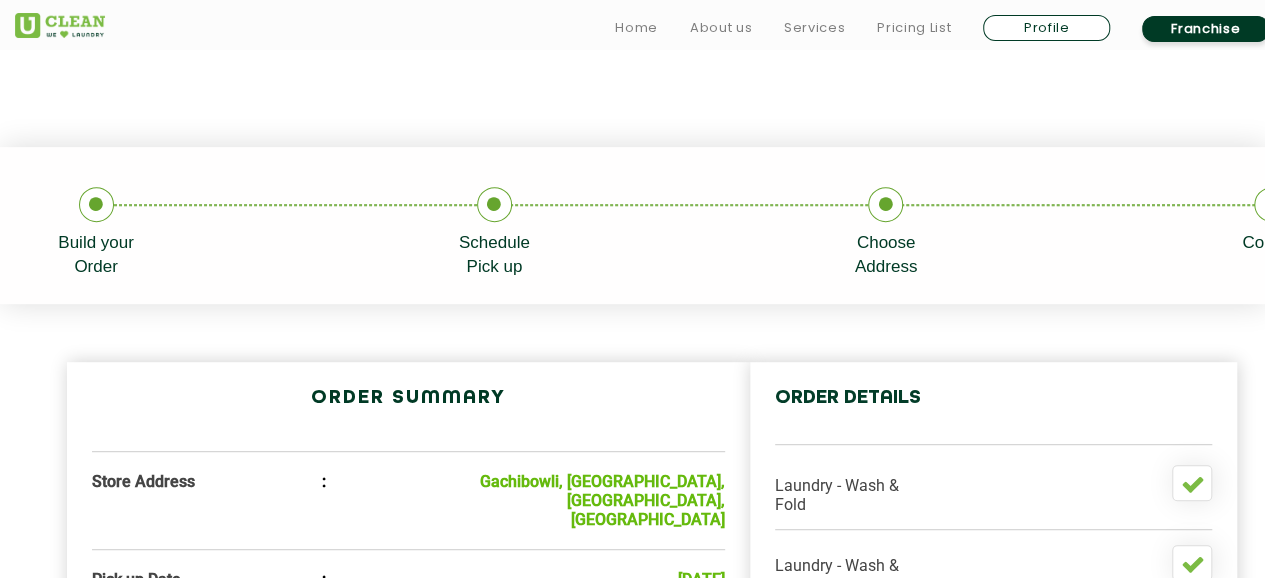 scroll, scrollTop: 522, scrollLeft: 0, axis: vertical 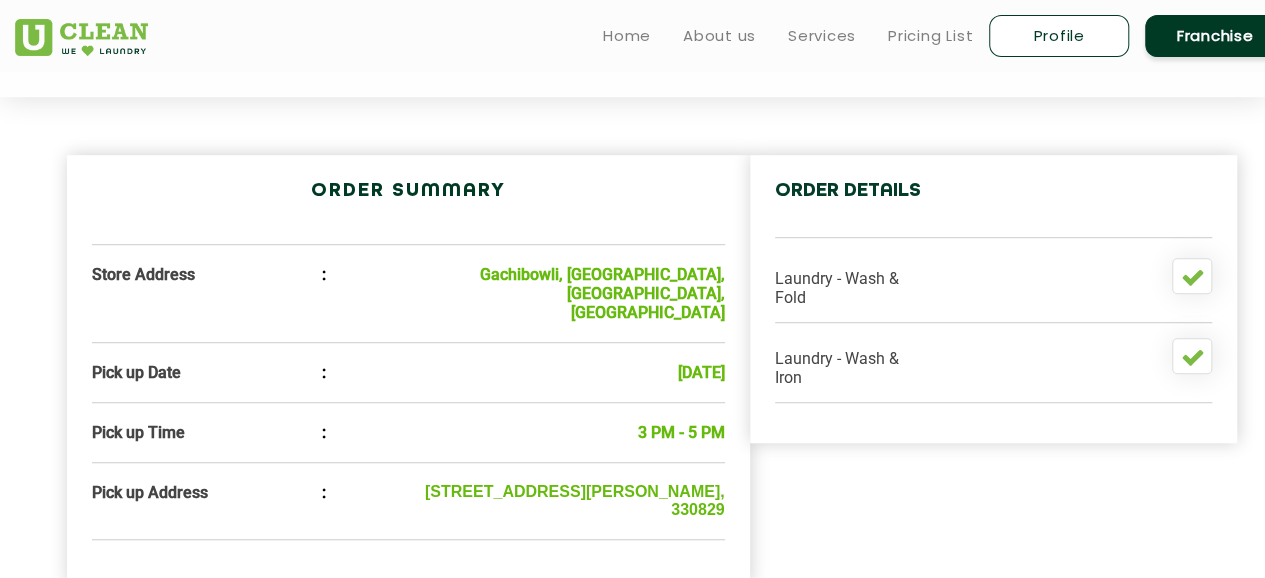 click 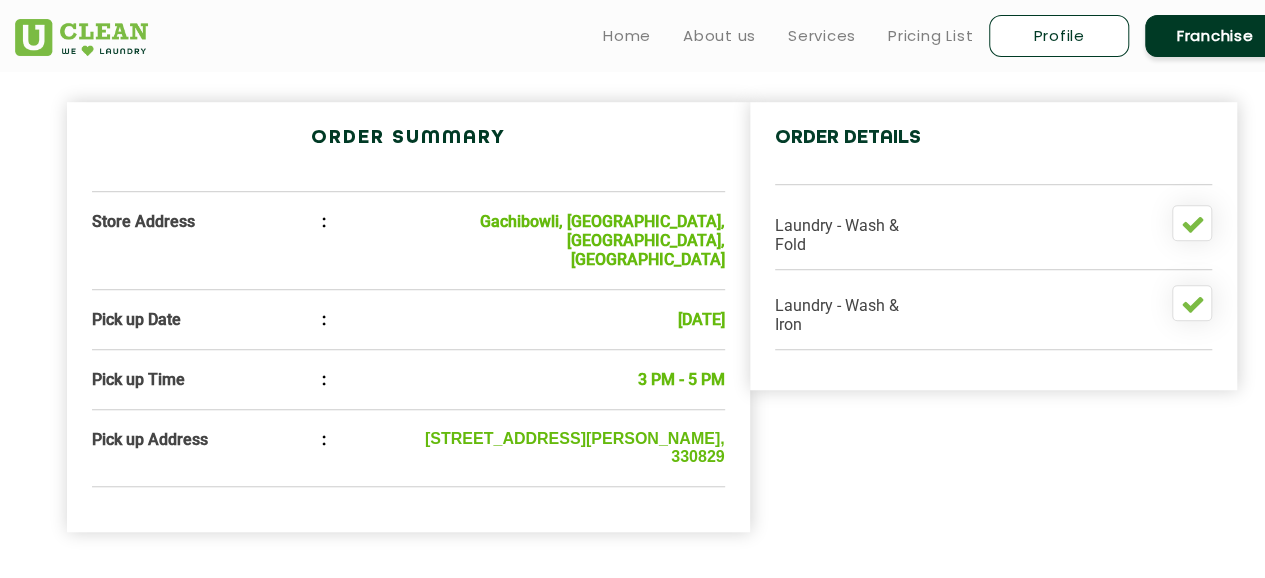 scroll, scrollTop: 744, scrollLeft: 0, axis: vertical 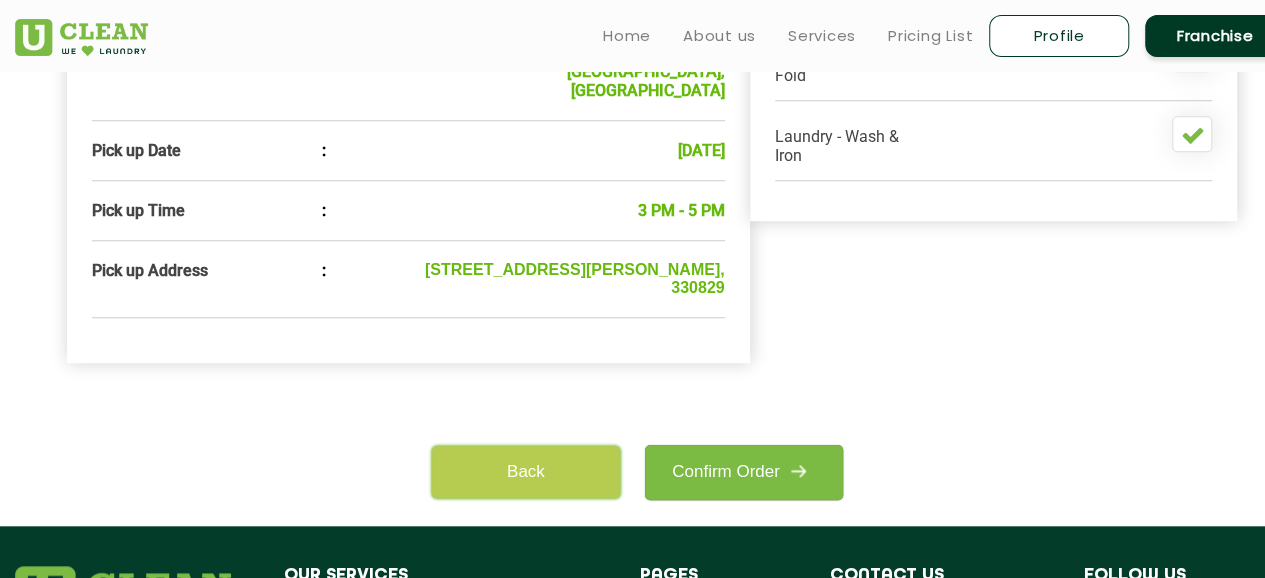 click on "Back" 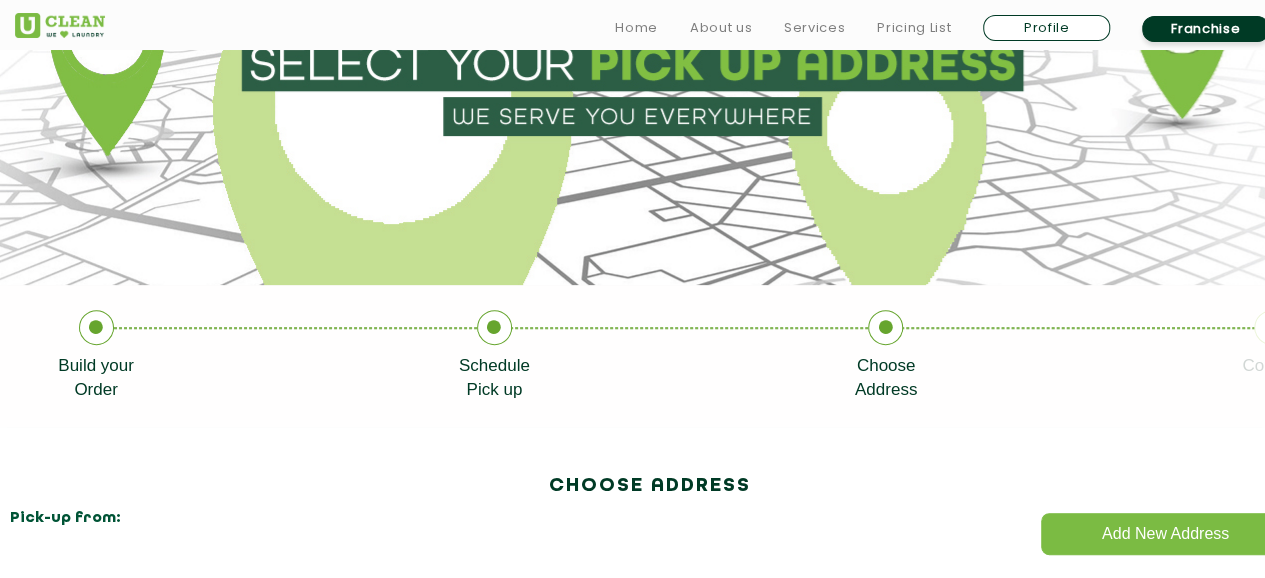 scroll, scrollTop: 179, scrollLeft: 0, axis: vertical 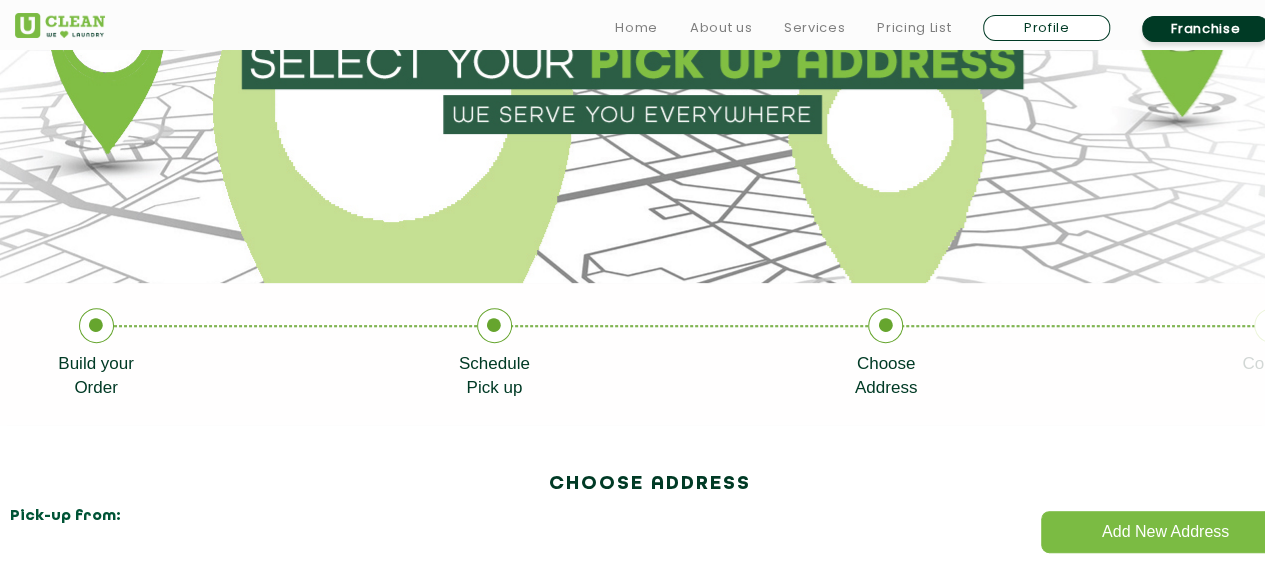 click 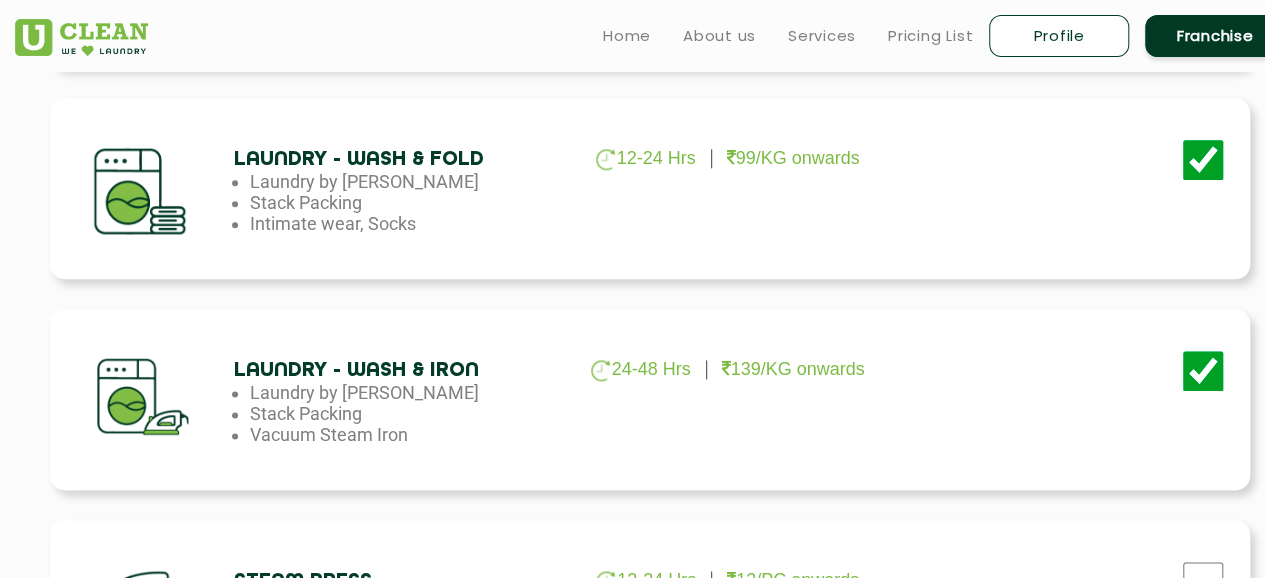 scroll, scrollTop: 1096, scrollLeft: 0, axis: vertical 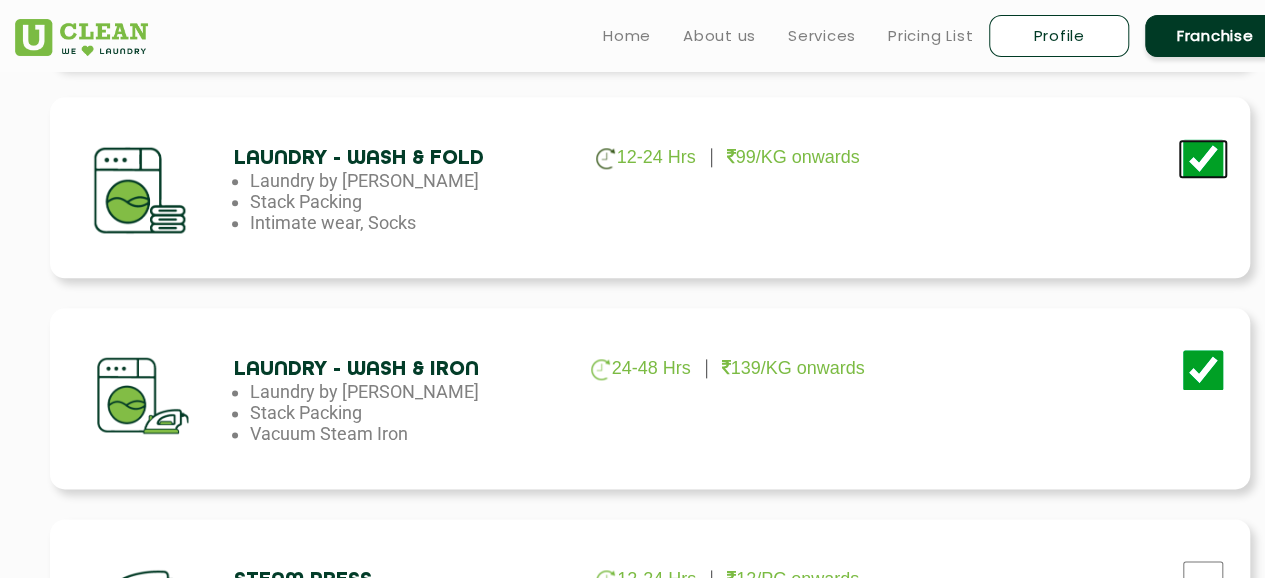 click at bounding box center [1203, -263] 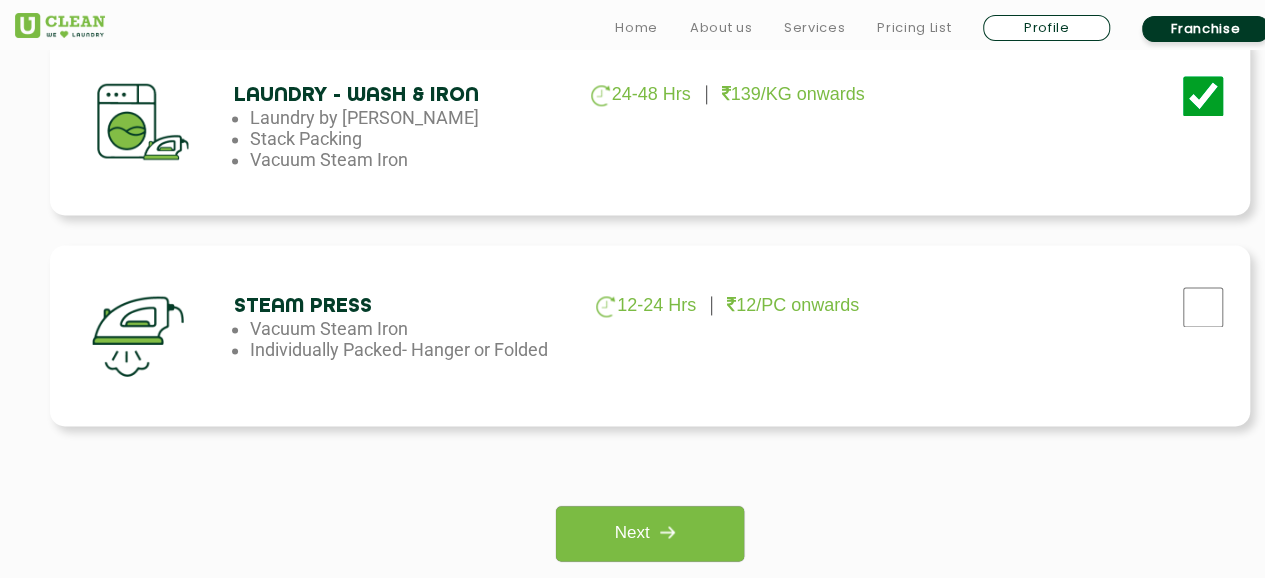 scroll, scrollTop: 1501, scrollLeft: 0, axis: vertical 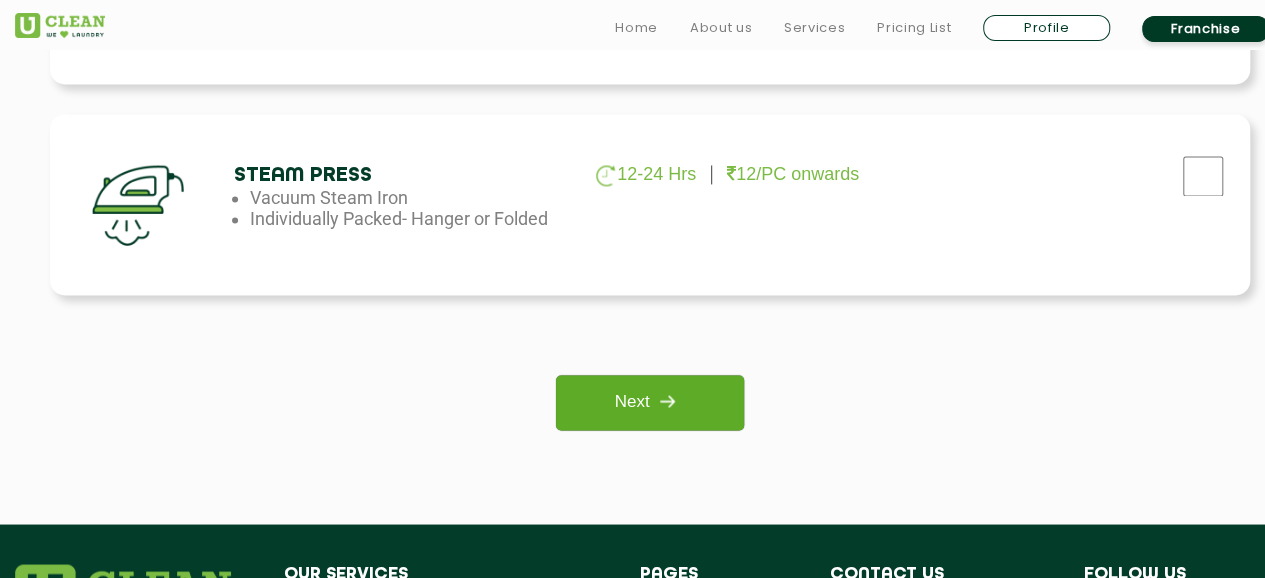 click on "Next" at bounding box center [649, 402] 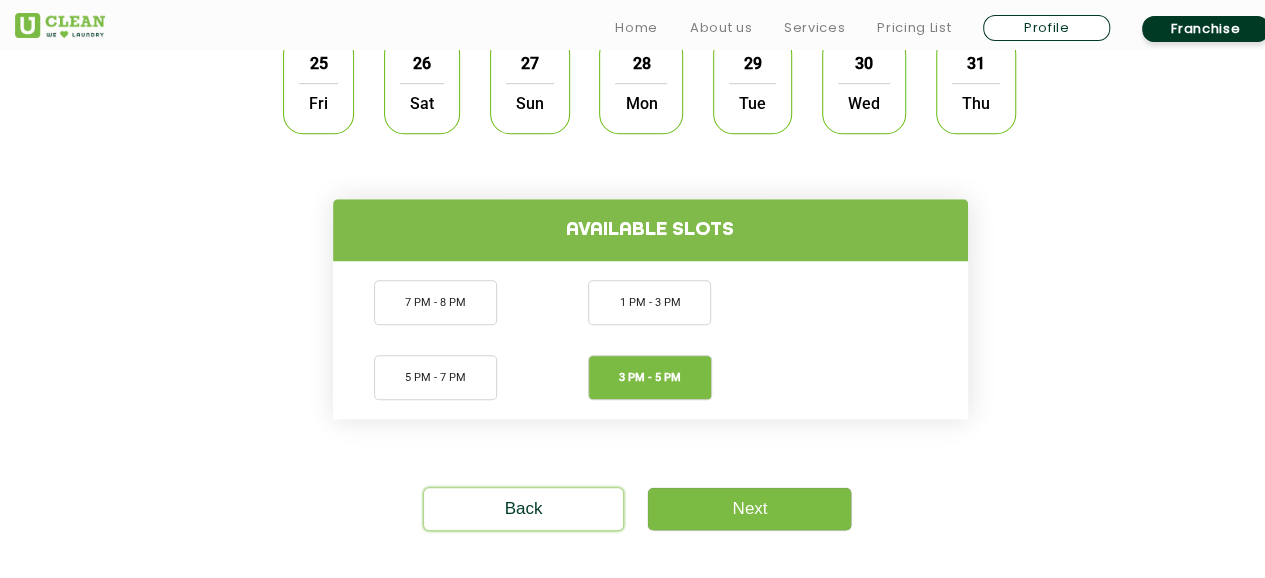 scroll, scrollTop: 694, scrollLeft: 0, axis: vertical 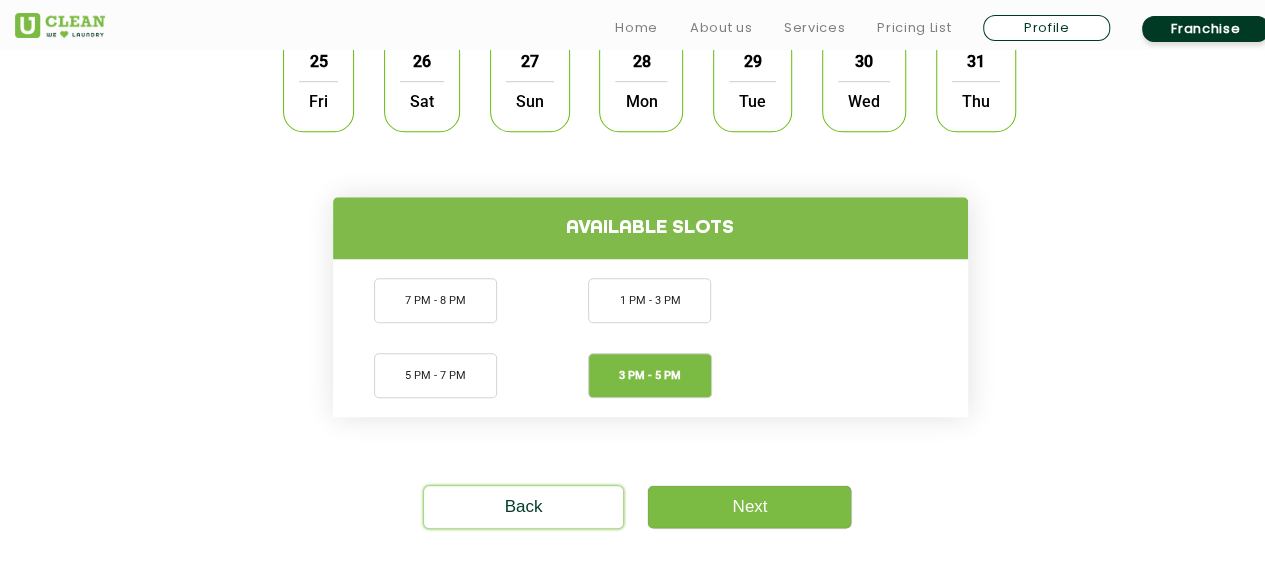 click on "Fri" 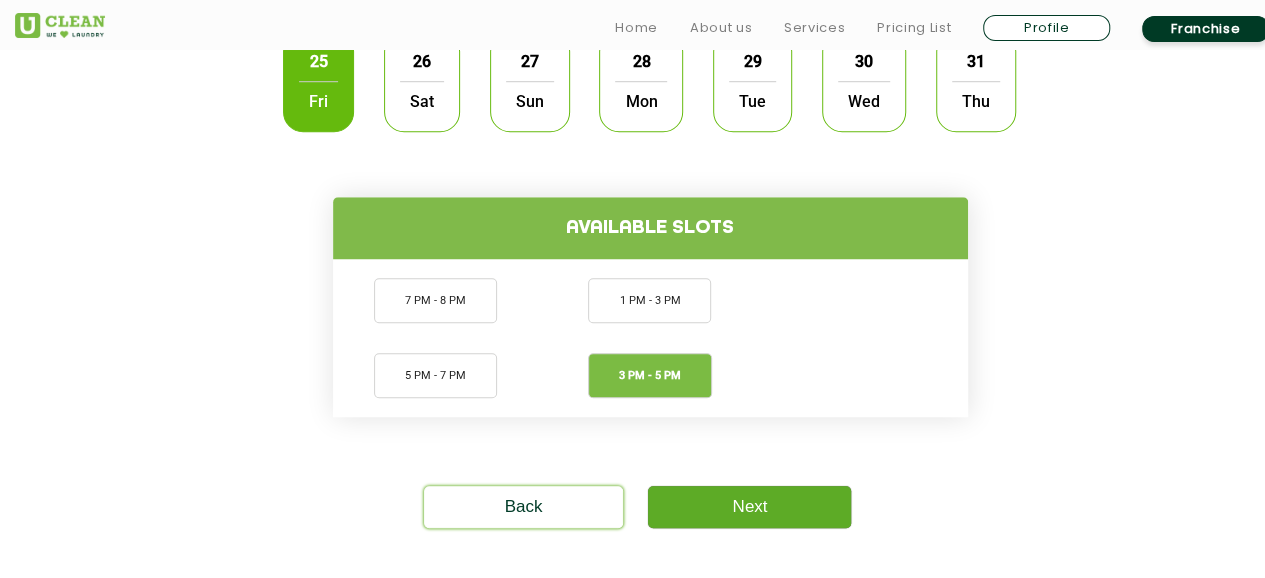 click on "Next" 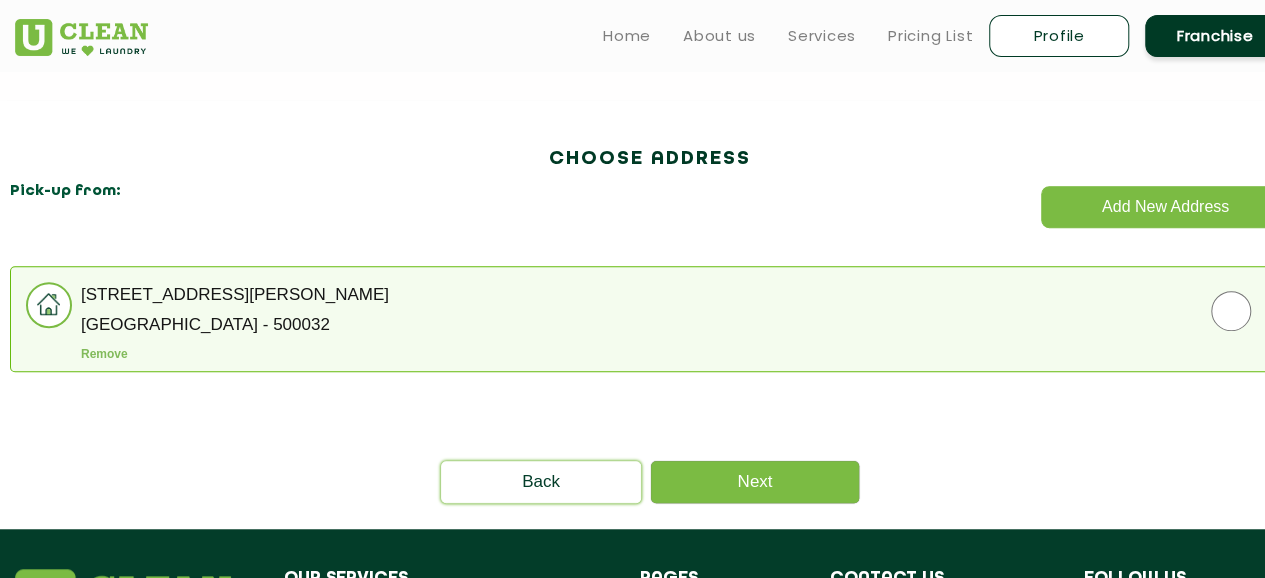 scroll, scrollTop: 503, scrollLeft: 0, axis: vertical 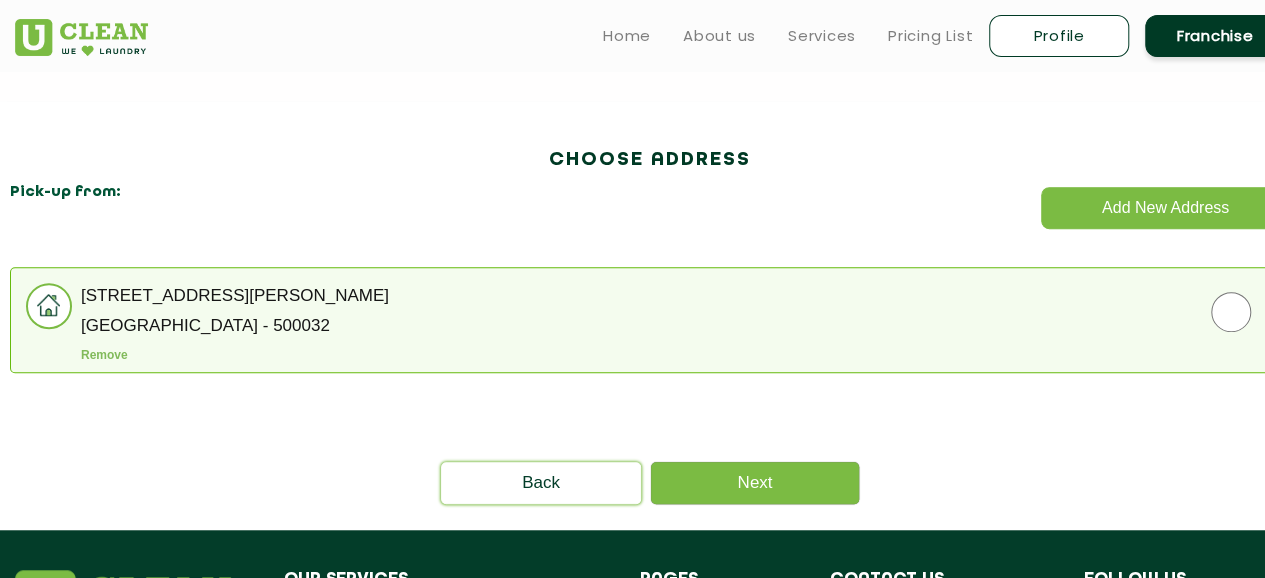 click on "[STREET_ADDRESS][PERSON_NAME]  Remove" 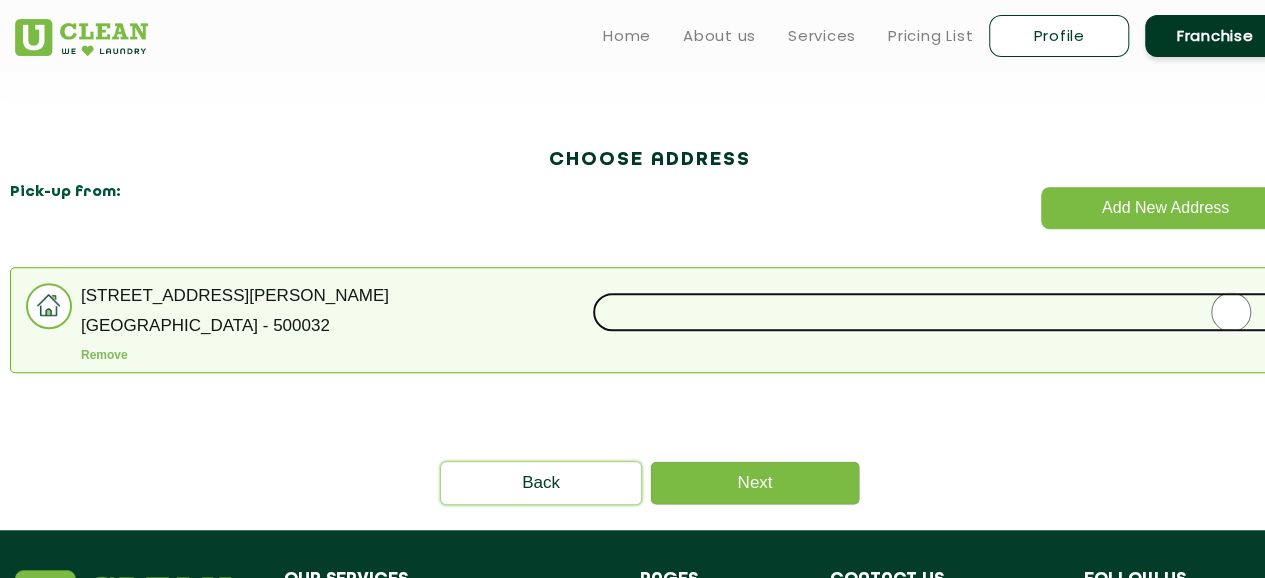 click 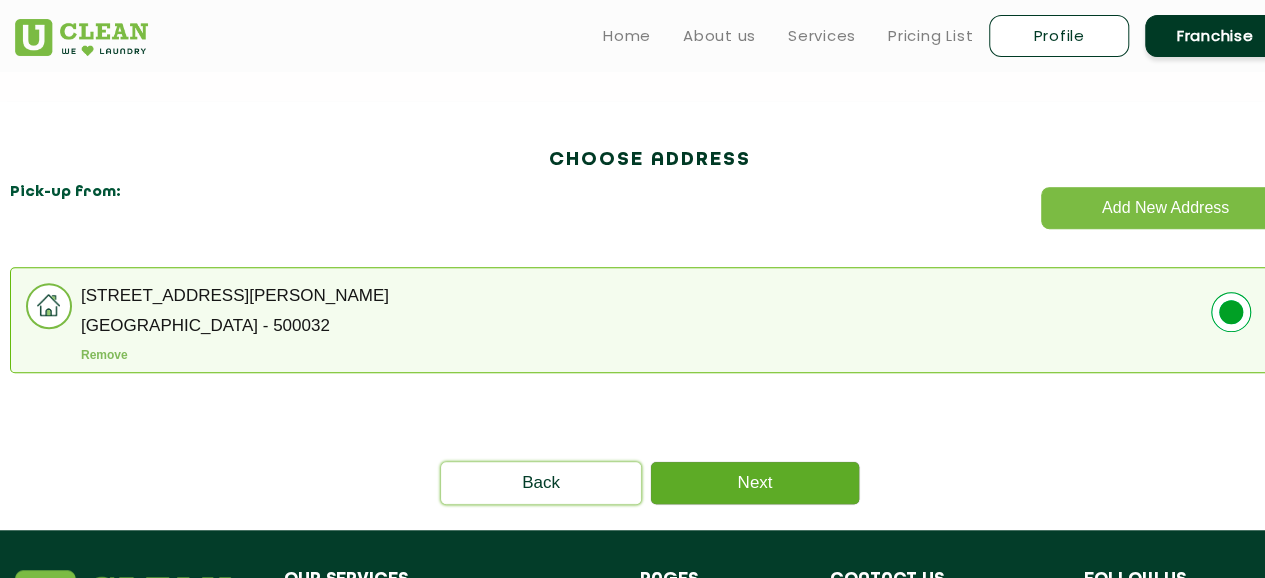 click on "Next" 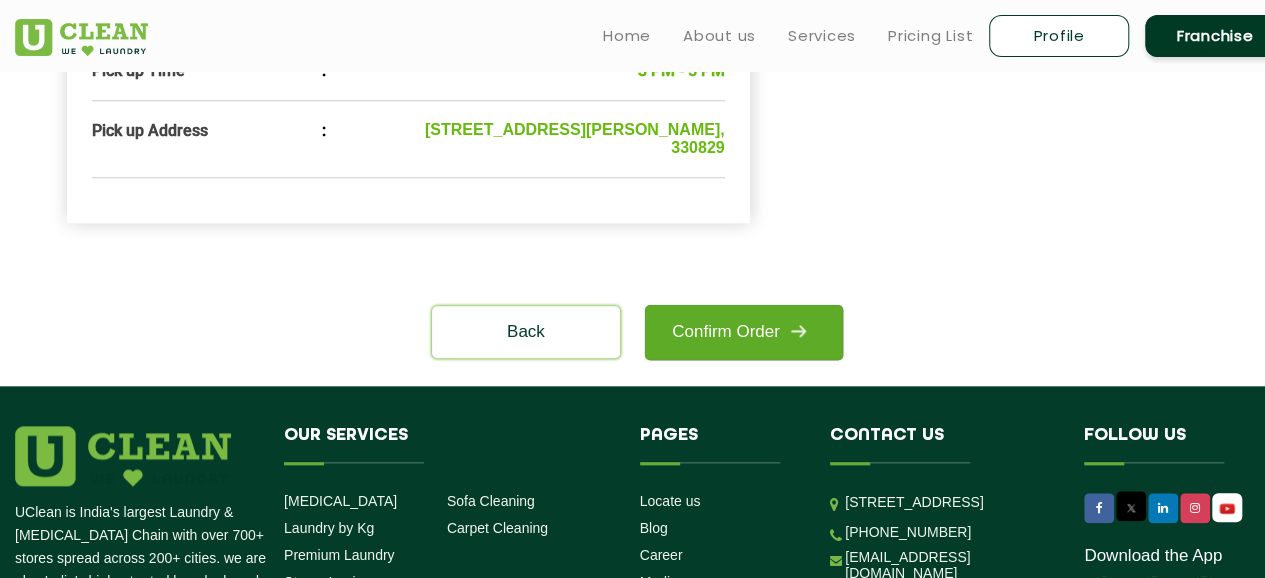 scroll, scrollTop: 883, scrollLeft: 0, axis: vertical 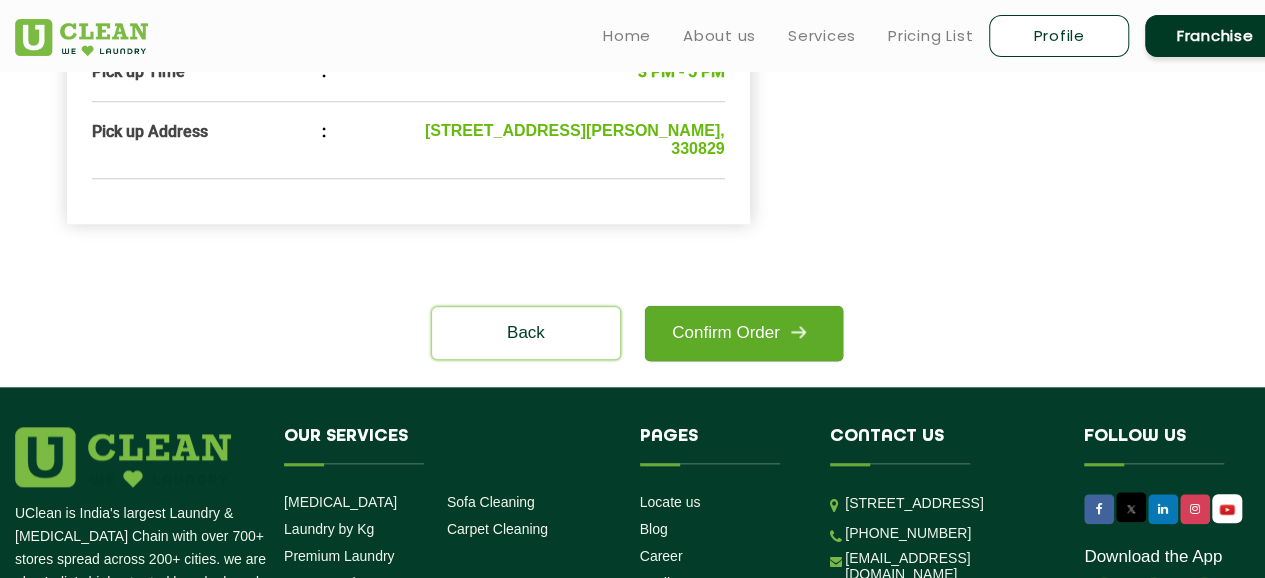 click on "Confirm Order" 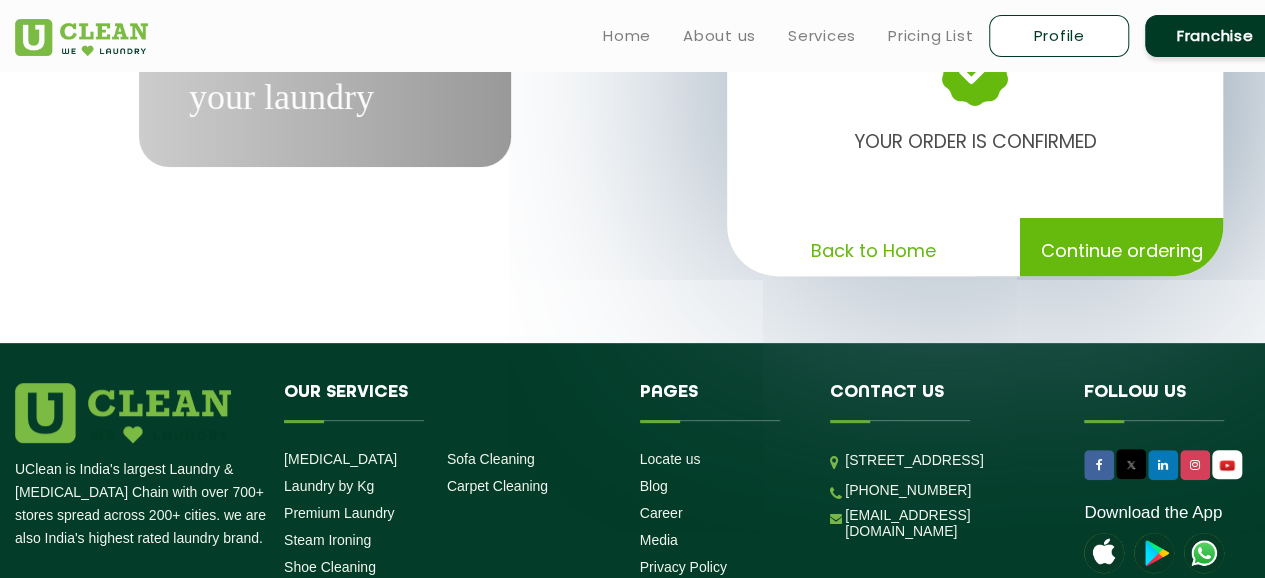 scroll, scrollTop: 0, scrollLeft: 0, axis: both 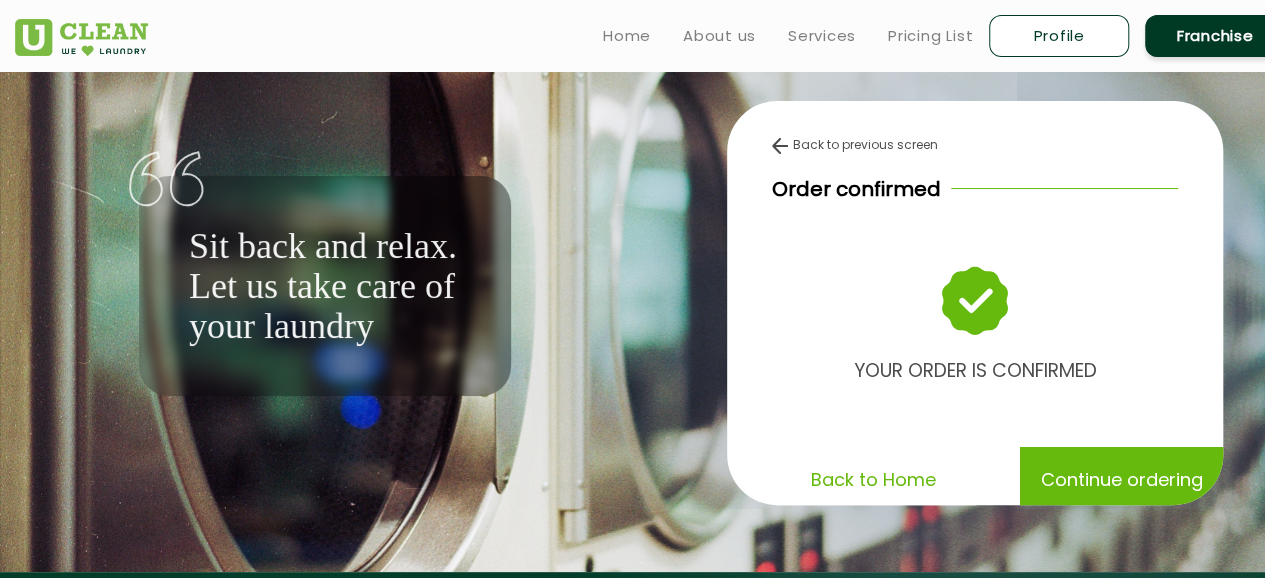 click on "Continue ordering" 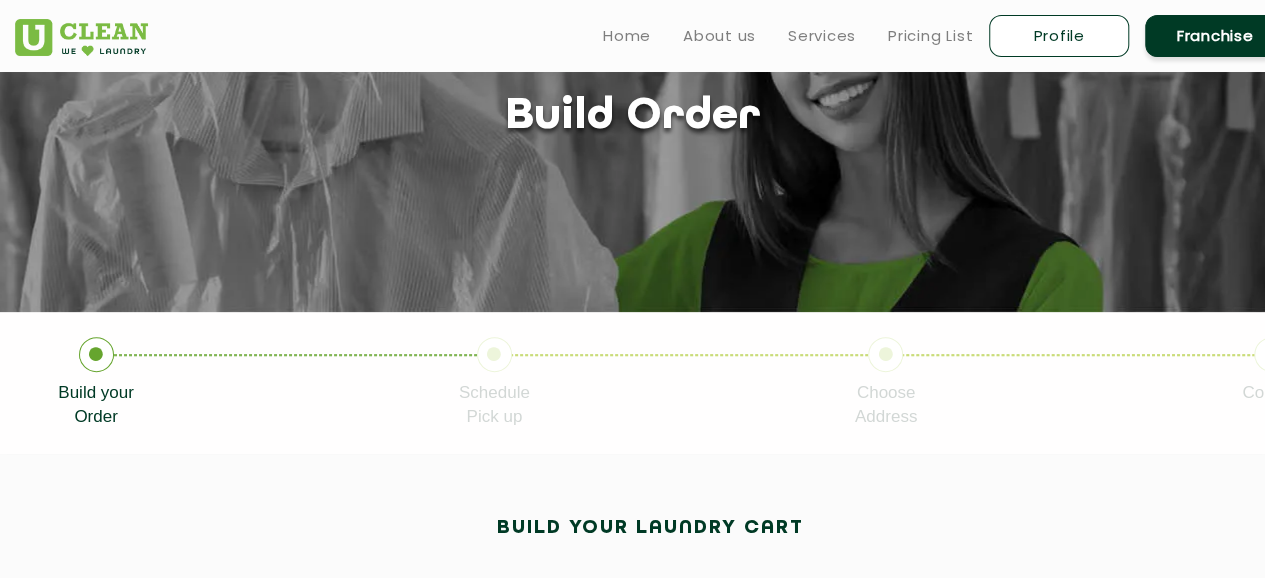 scroll, scrollTop: 0, scrollLeft: 0, axis: both 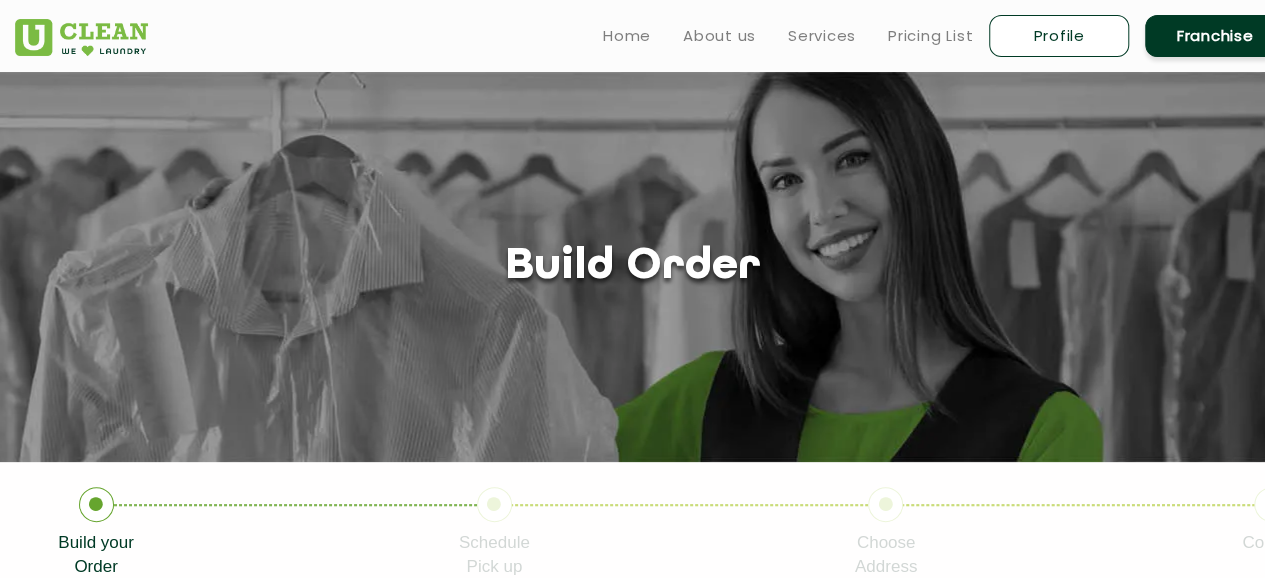 click on "Profile" at bounding box center [1059, 36] 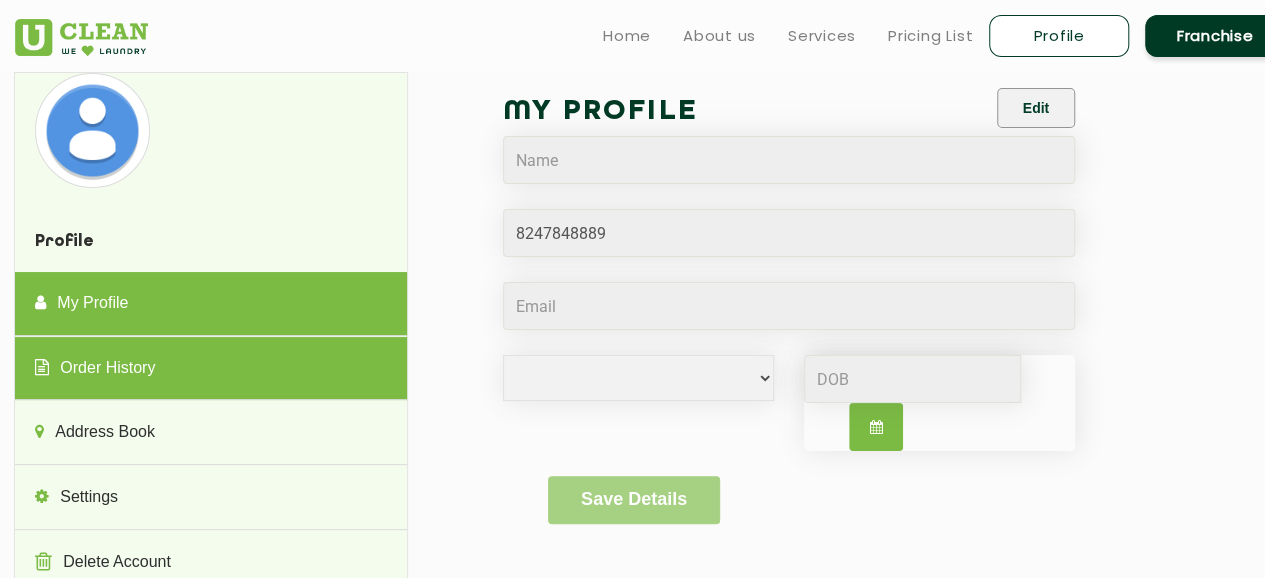 click on "Order History" at bounding box center (210, 369) 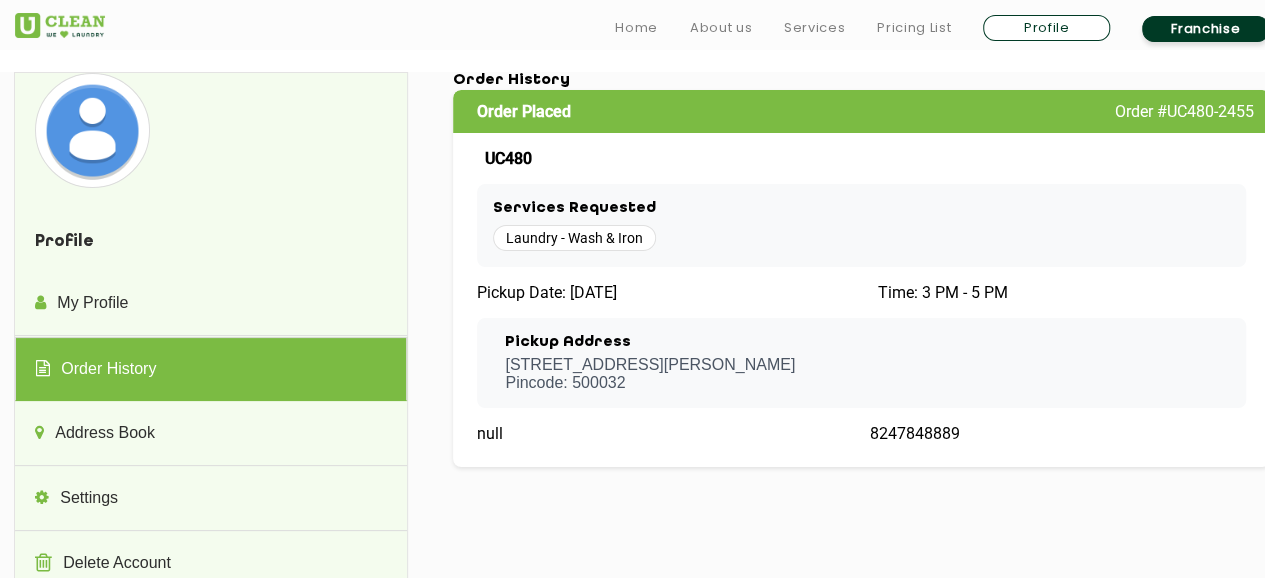 scroll, scrollTop: 1, scrollLeft: 0, axis: vertical 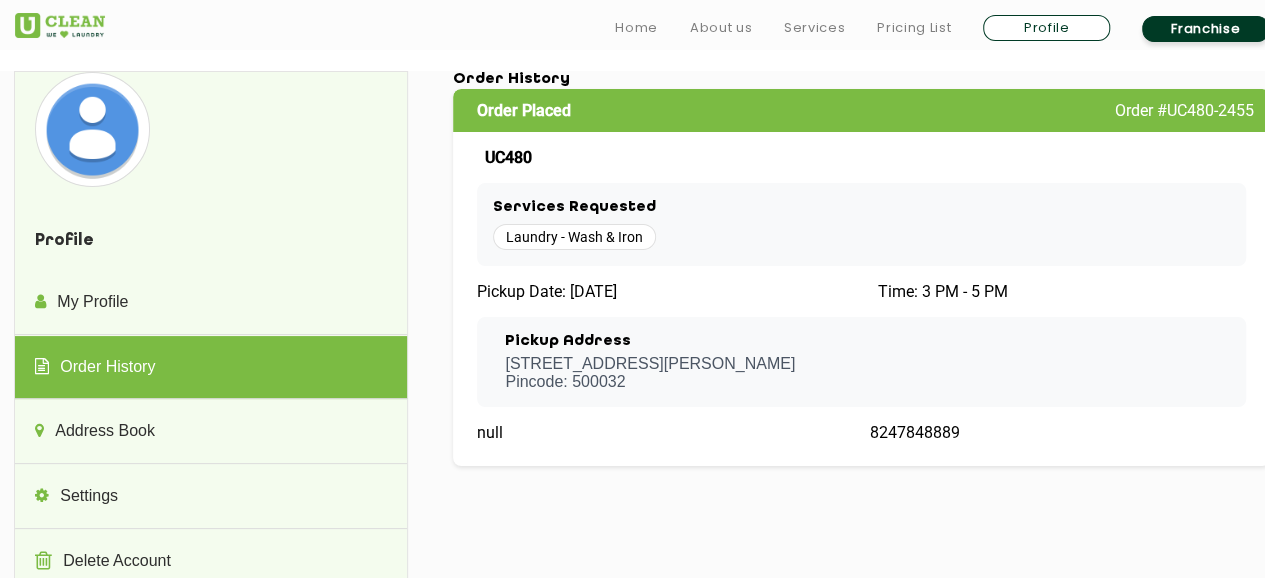 click on "UC480" at bounding box center [508, 157] 